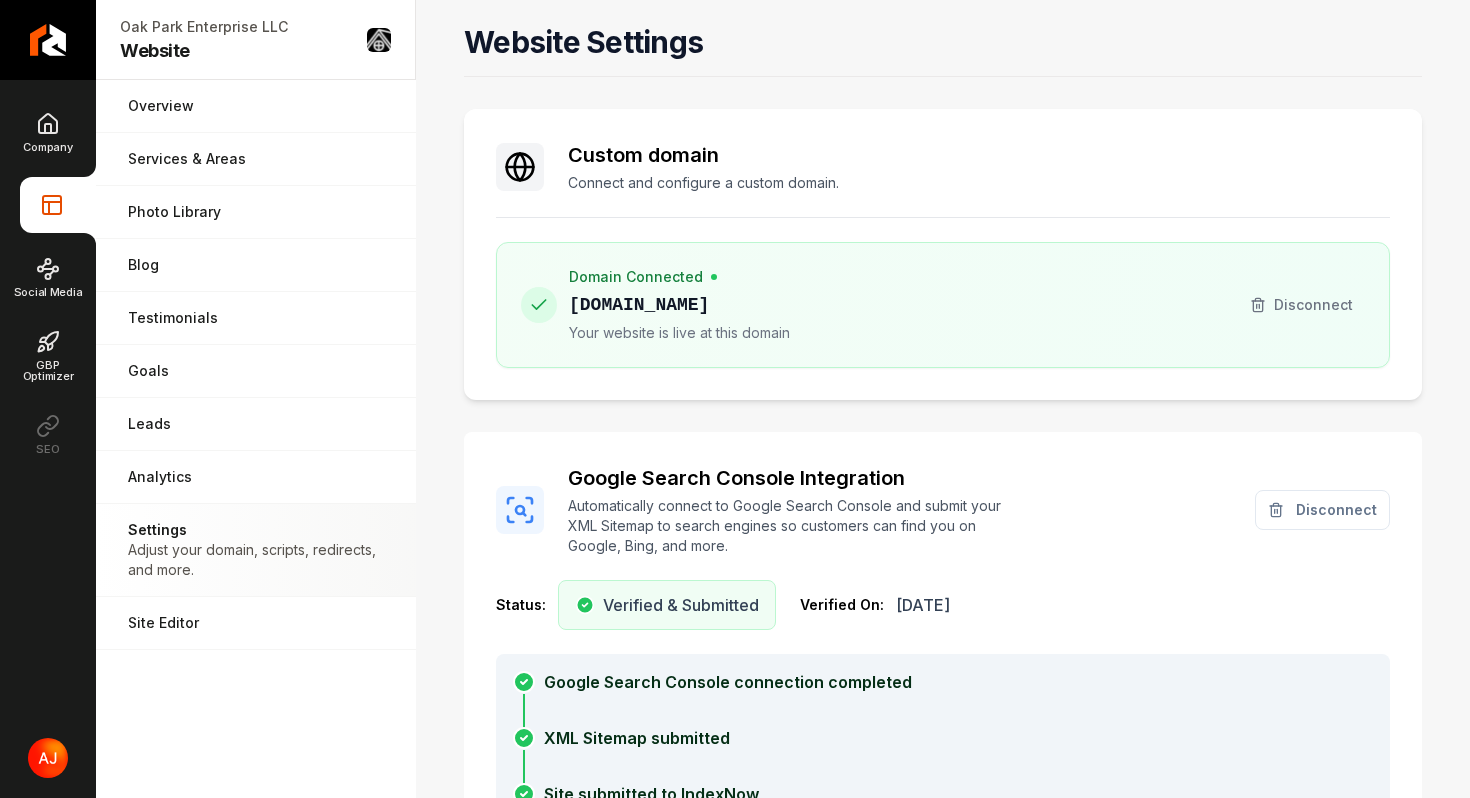 scroll, scrollTop: 0, scrollLeft: 0, axis: both 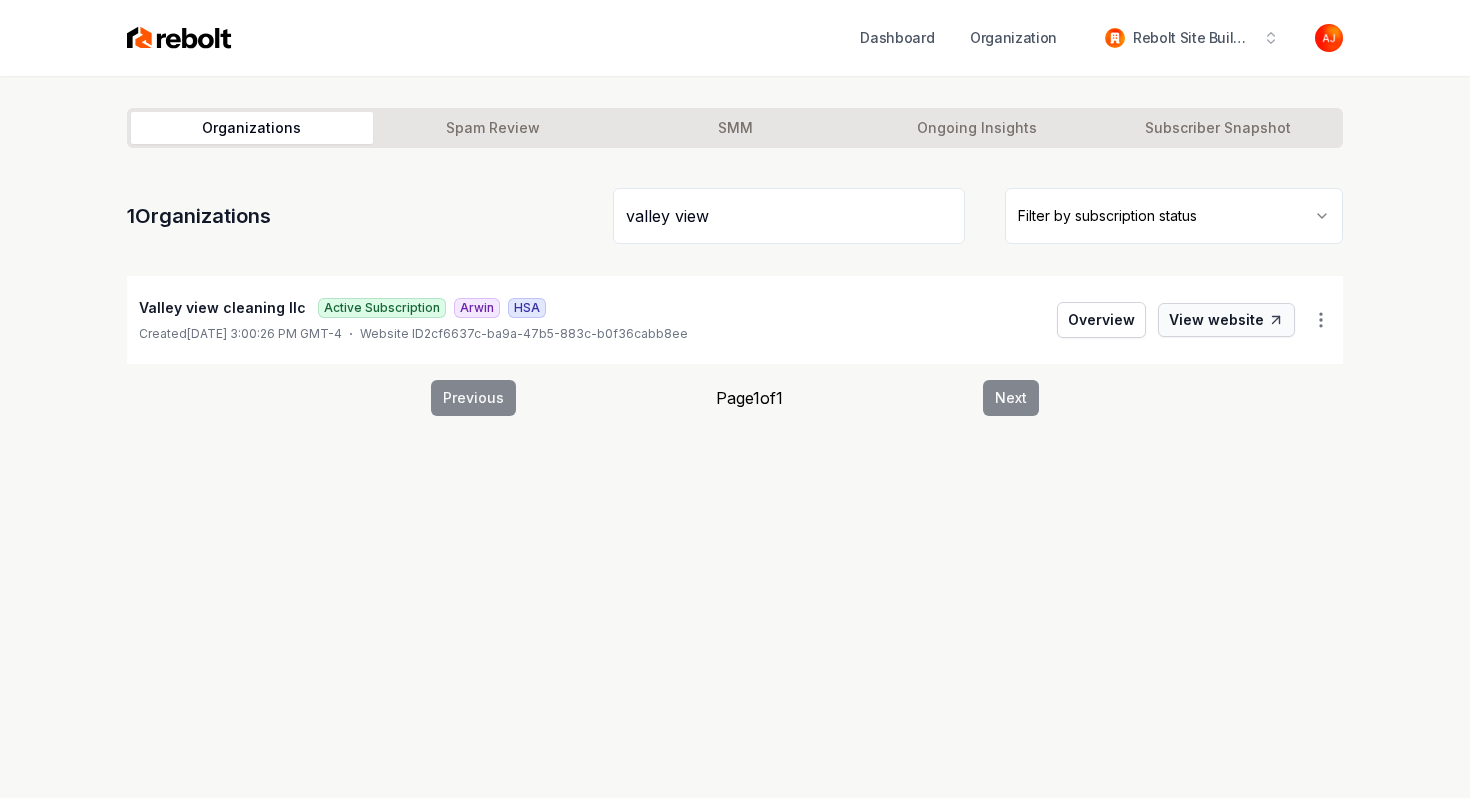 type on "valley view" 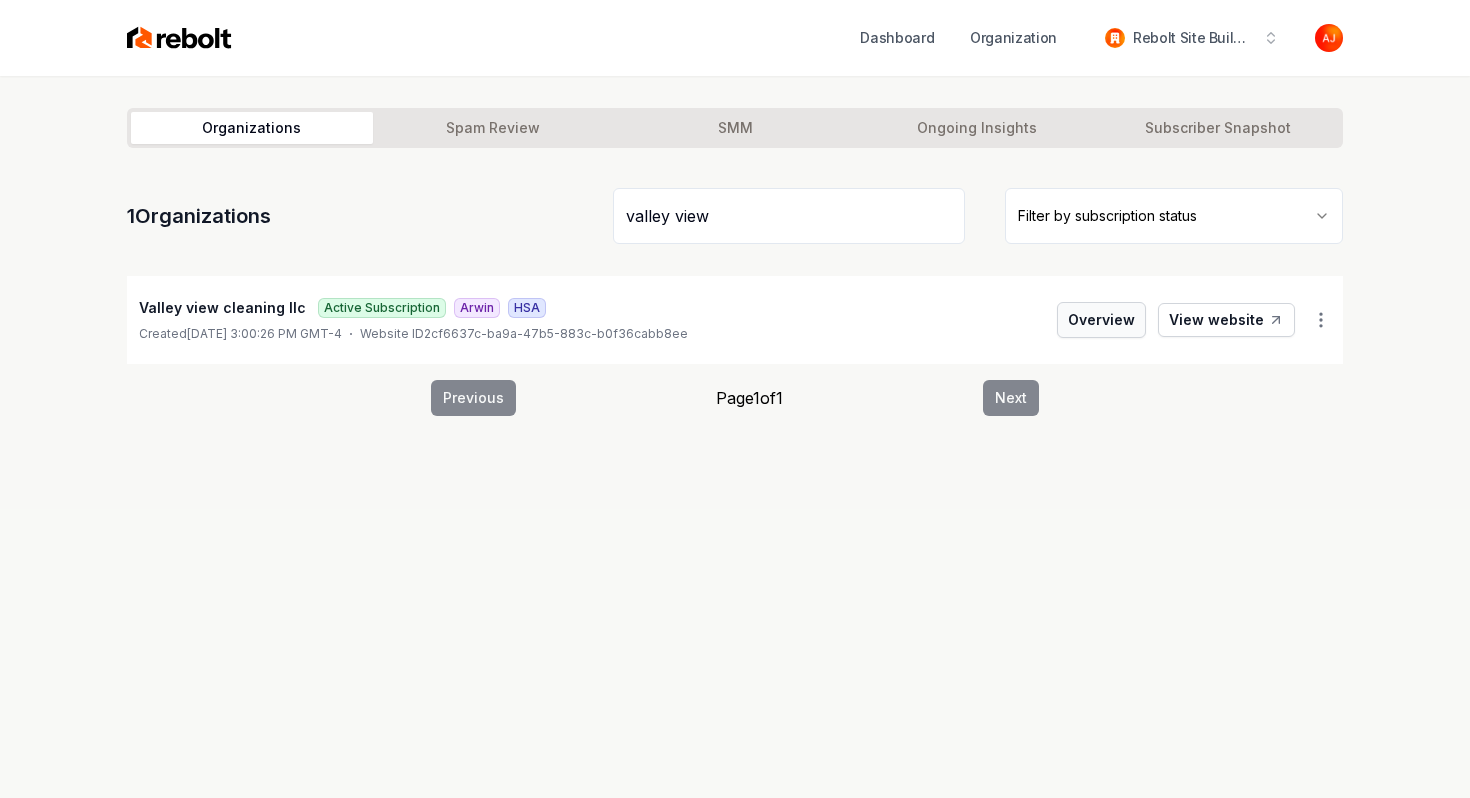 click on "Overview" at bounding box center (1101, 320) 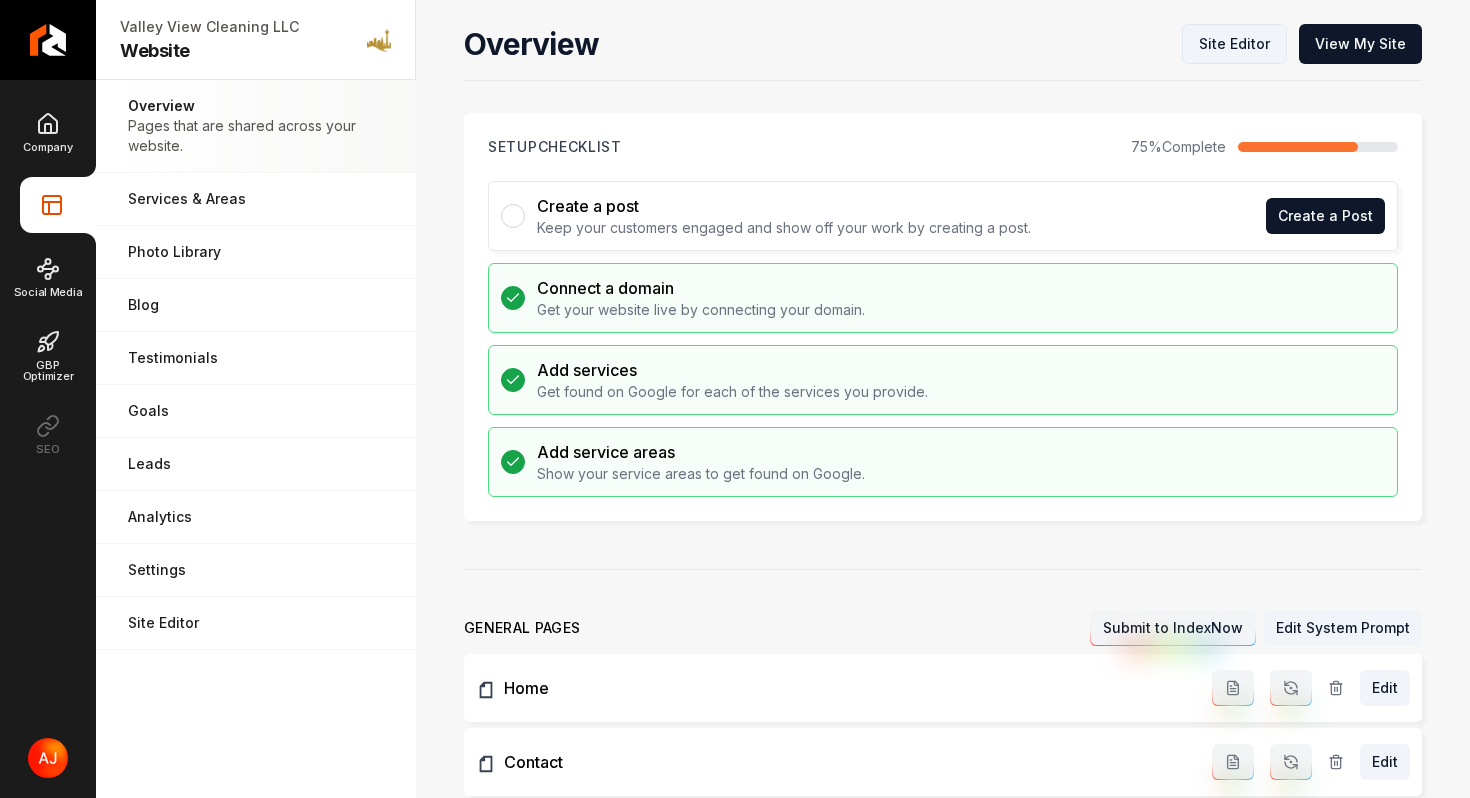 click on "Site Editor" at bounding box center (1234, 44) 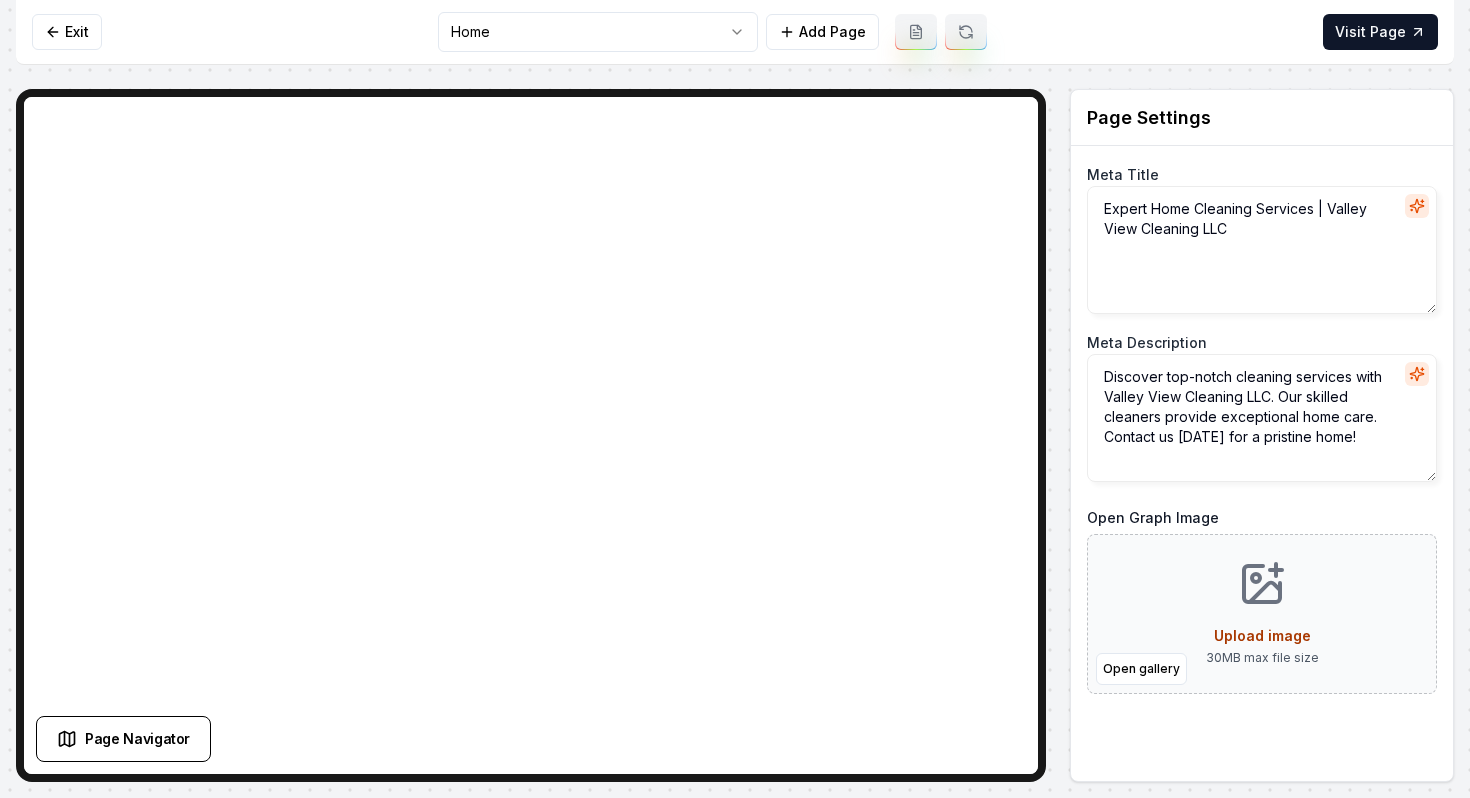 click on "Computer Required This feature is only available on a computer. Please switch to a computer to edit your site. Go back  Exit Home Add Page Visit Page  Page Navigator Page Settings Meta Title Expert Home Cleaning Services | Valley View Cleaning LLC Meta Description Discover top-notch cleaning services with Valley View Cleaning LLC. Our skilled cleaners provide exceptional home care. Contact us [DATE] for a pristine home! Open Graph Image Open gallery Upload image 30  MB max file size Discard Changes Save Section Editor Unsupported section type /dashboard/sites/2cf6637c-ba9a-47b5-883c-b0f36cabb8ee/pages/eaf1c338-7d34-48a6-b81a-73a64dda64ea" at bounding box center [735, 399] 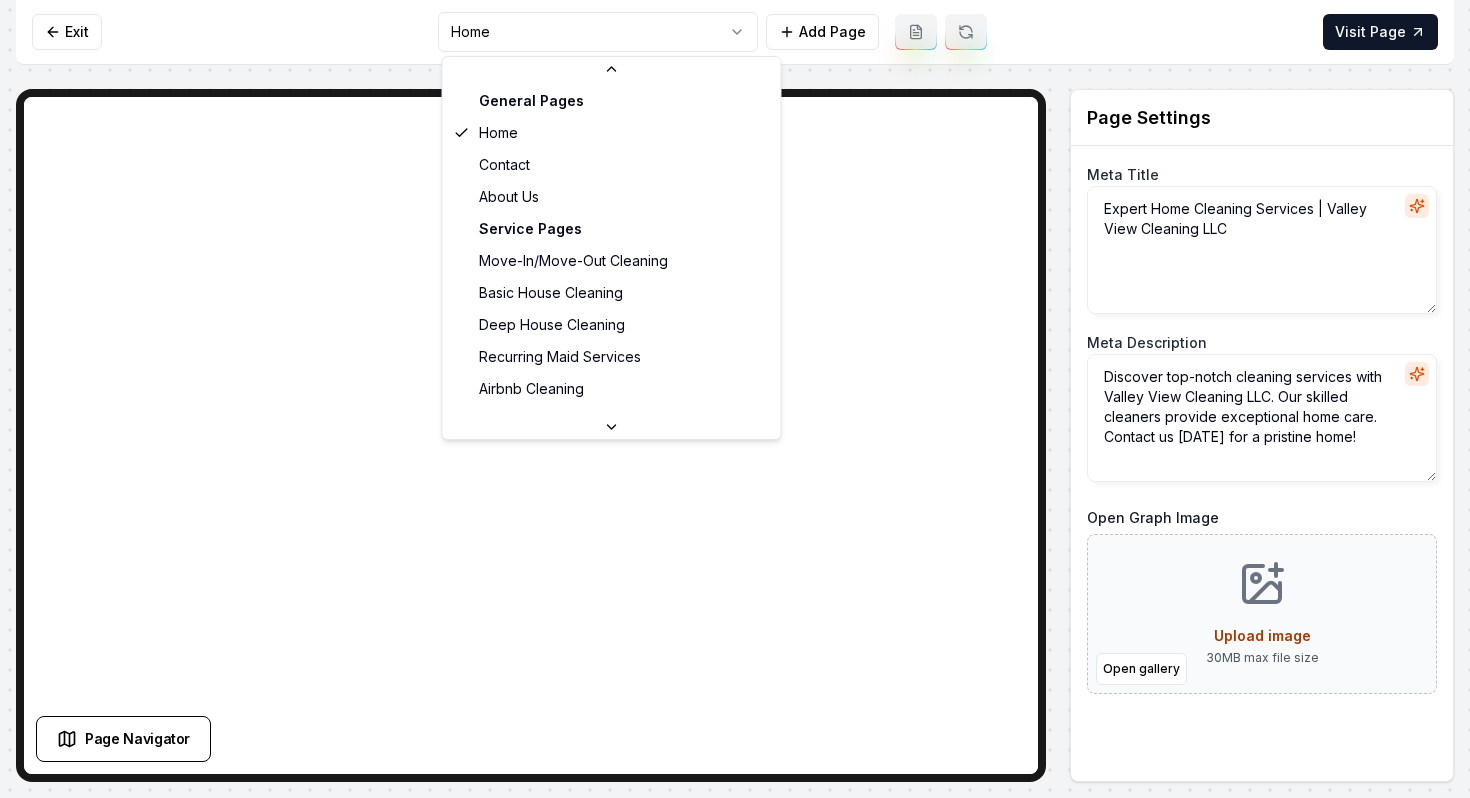 scroll, scrollTop: 54, scrollLeft: 0, axis: vertical 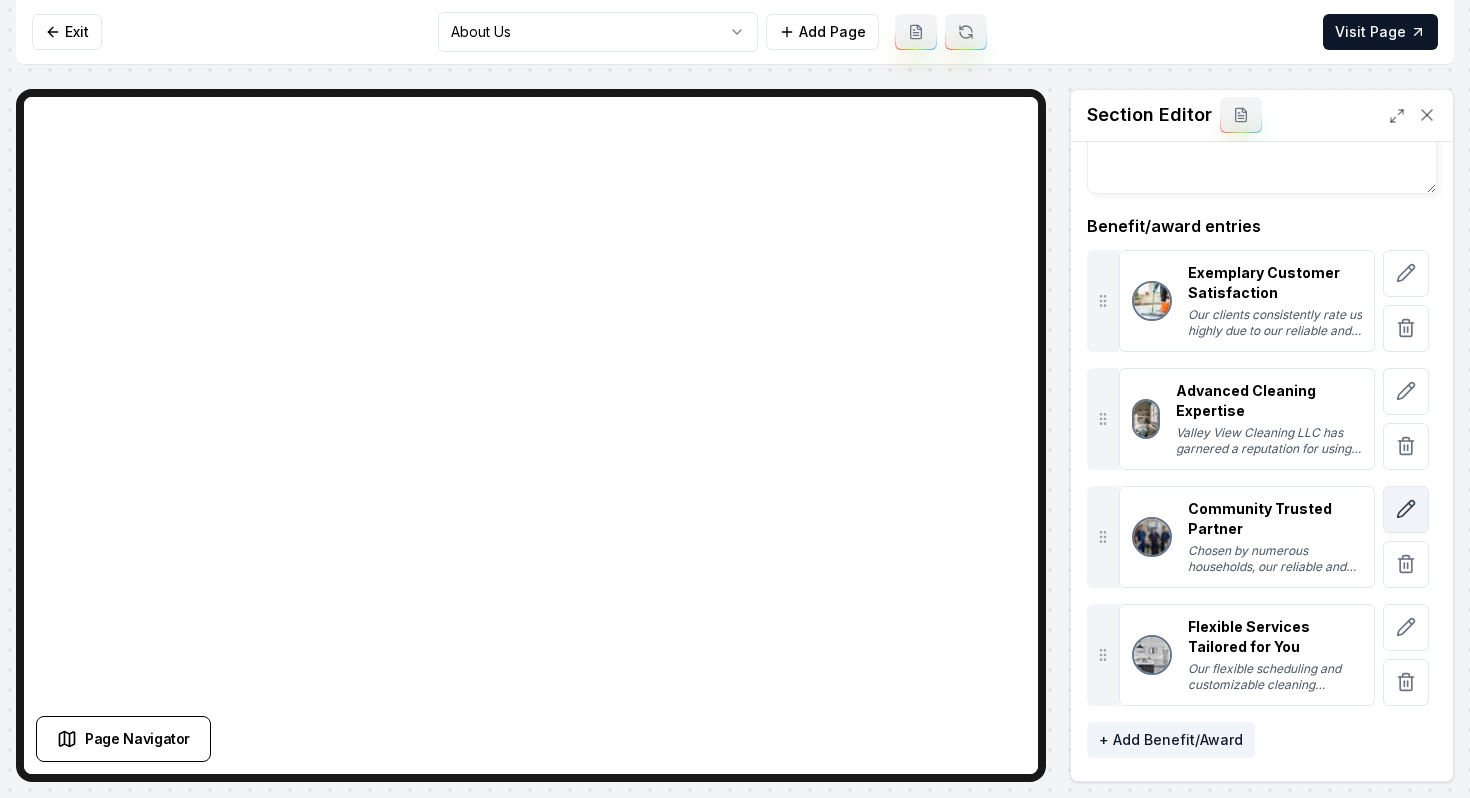 click 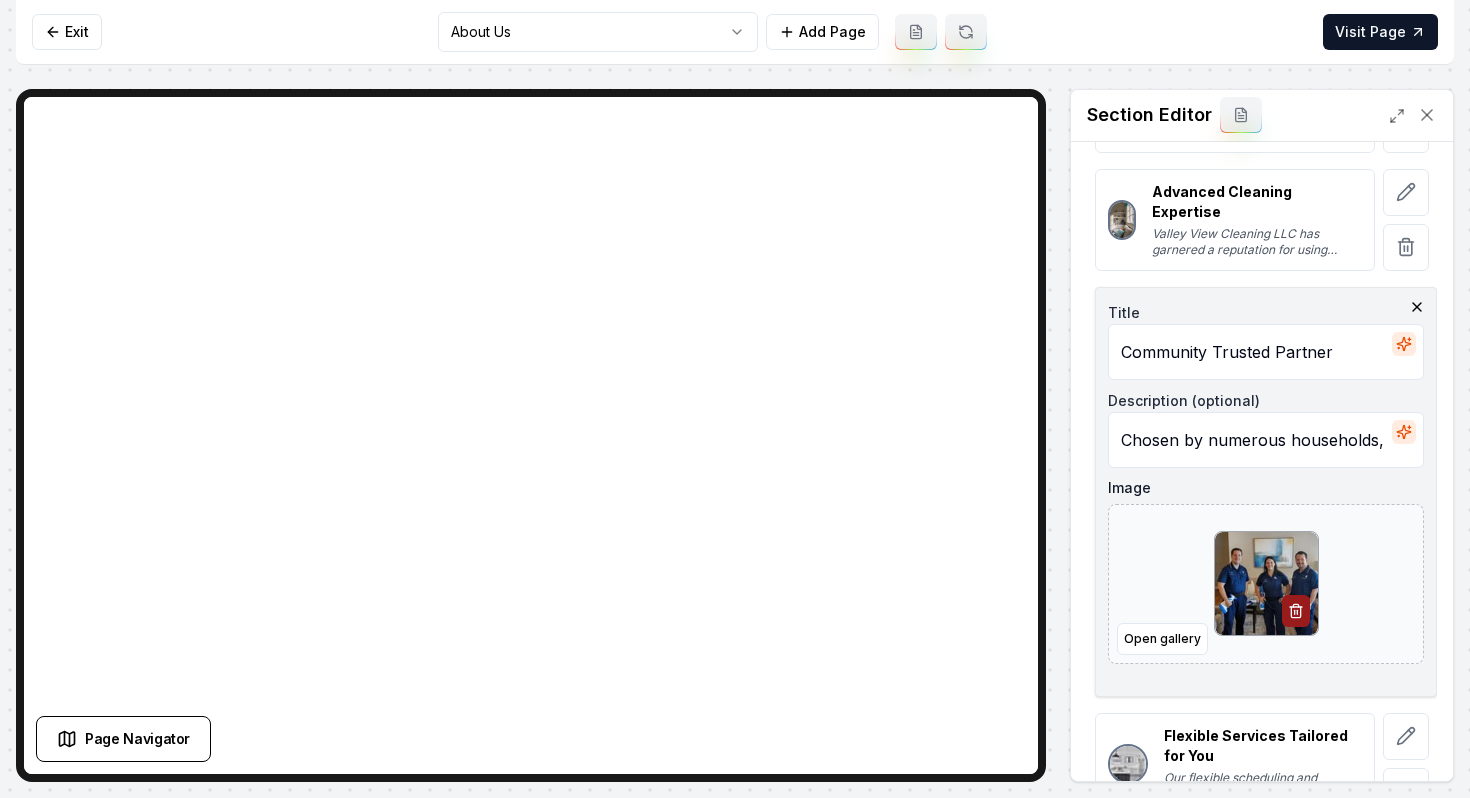 scroll, scrollTop: 428, scrollLeft: 0, axis: vertical 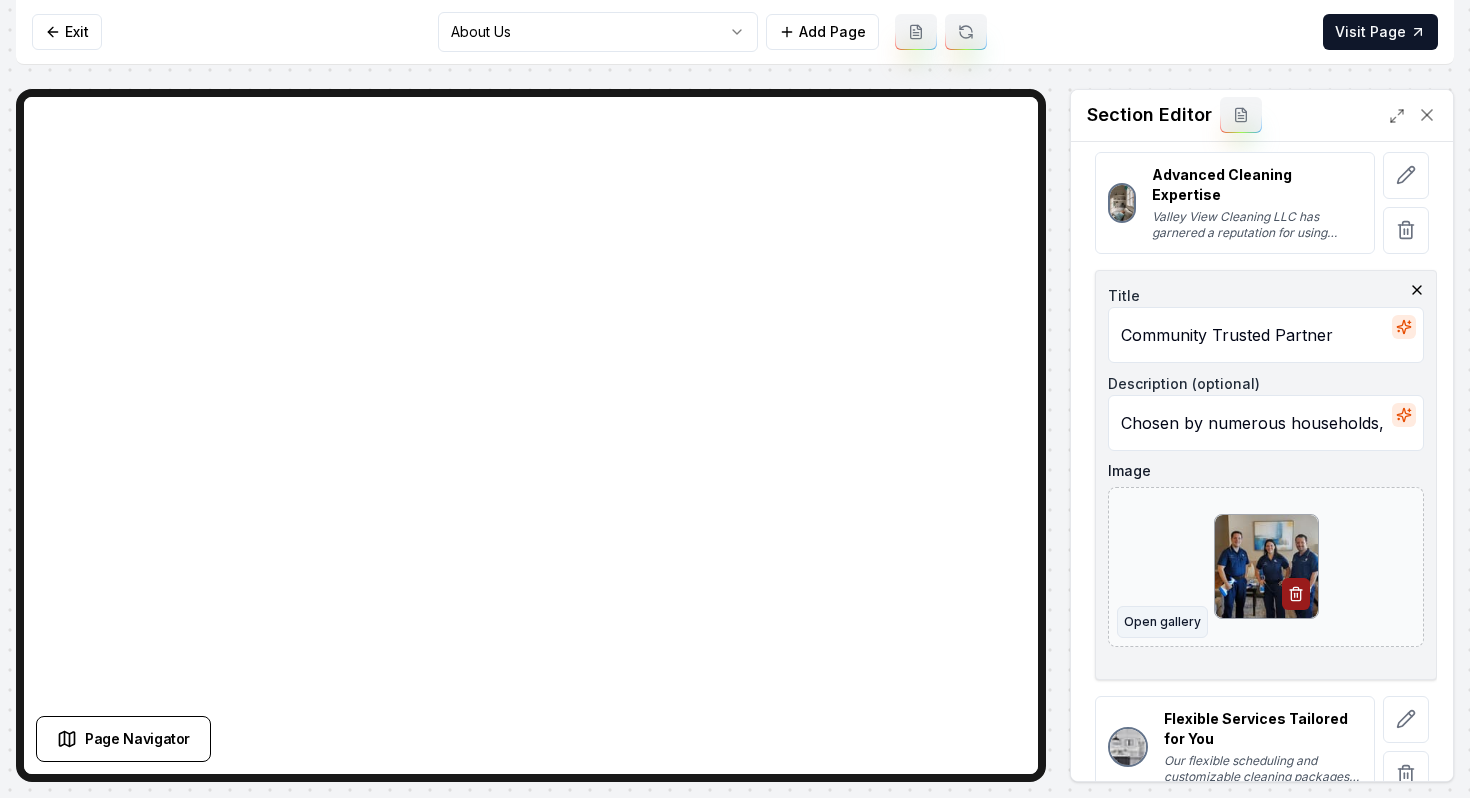 click on "Open gallery" at bounding box center [1162, 622] 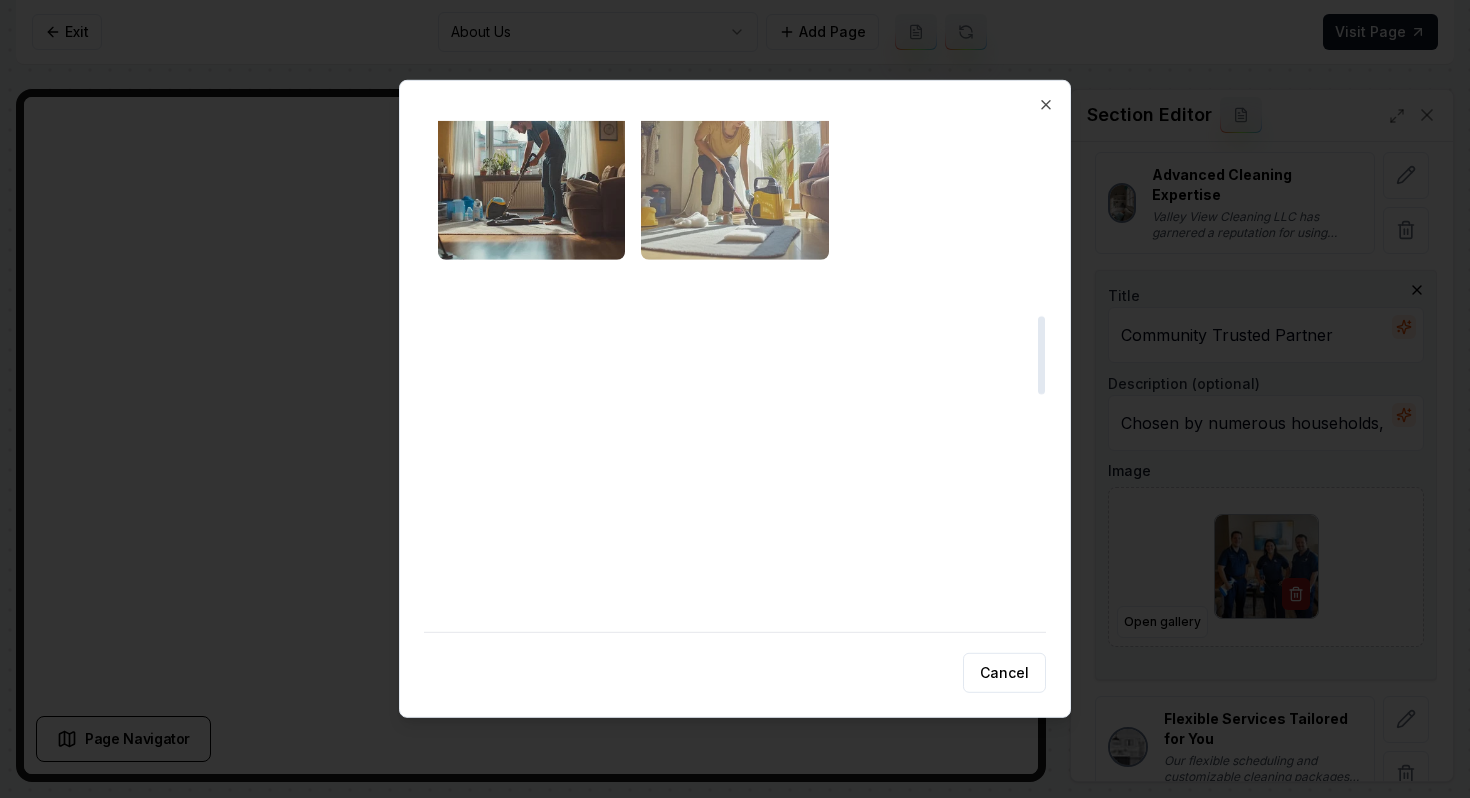 scroll, scrollTop: 1272, scrollLeft: 0, axis: vertical 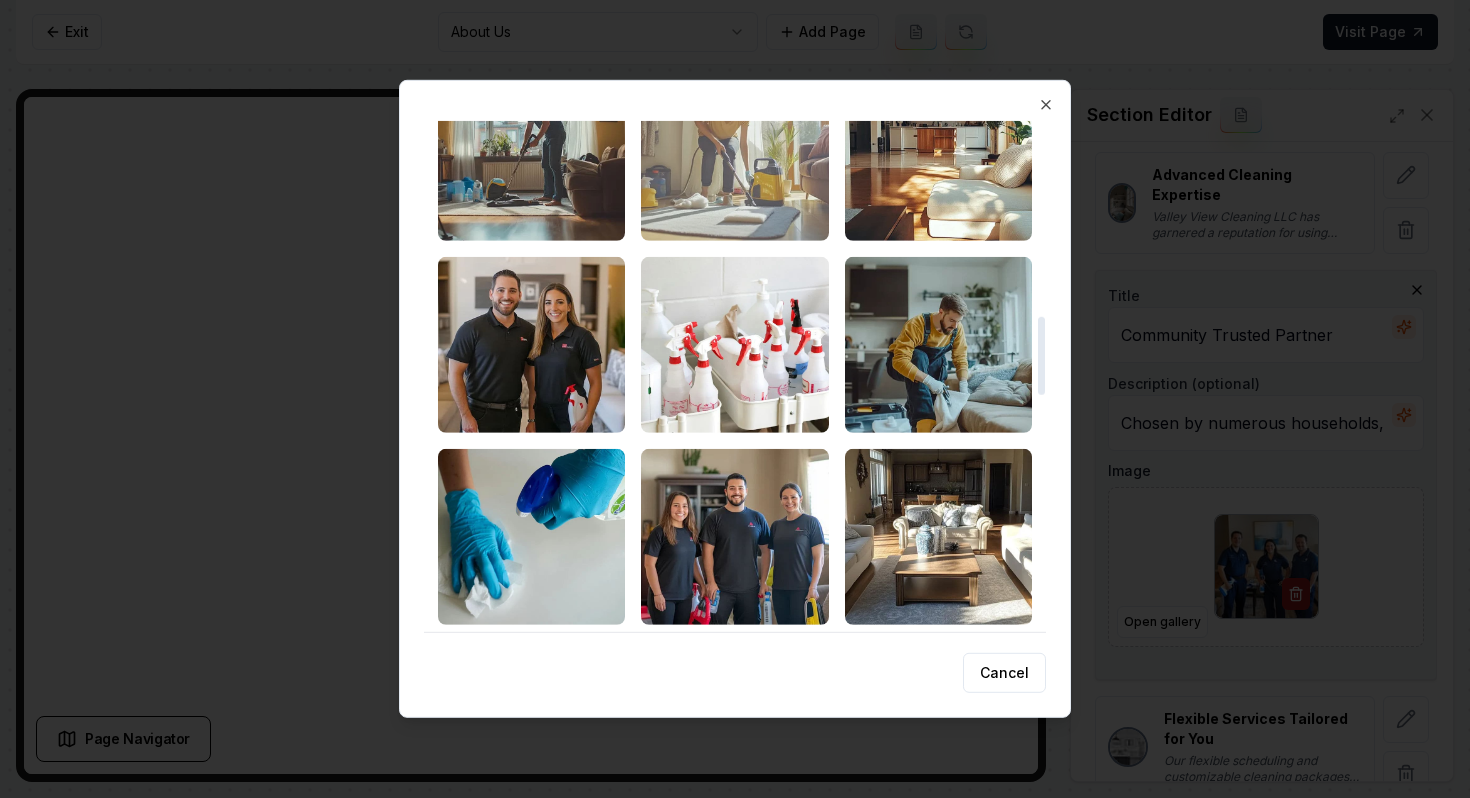 click at bounding box center (734, 153) 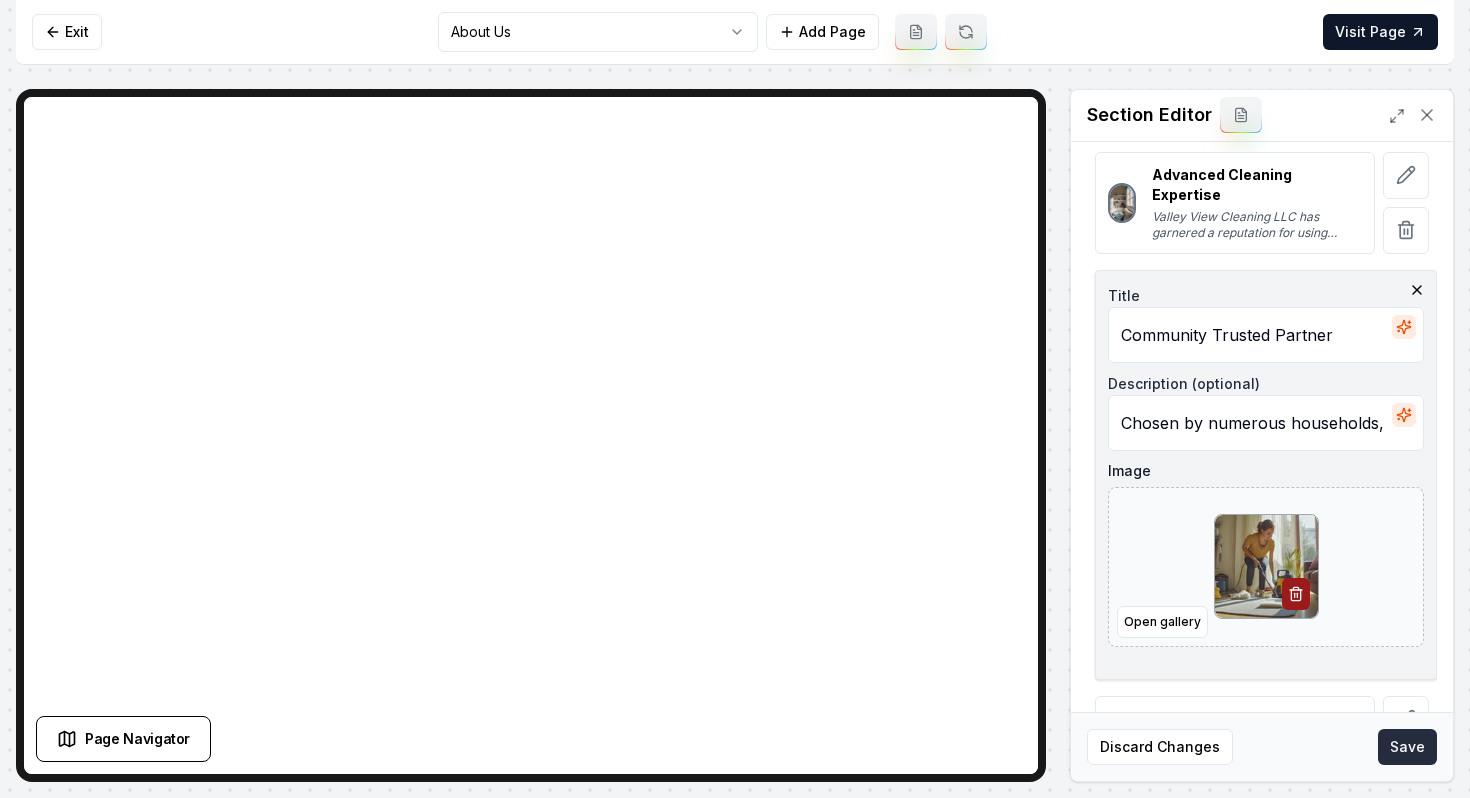 click on "Save" at bounding box center [1407, 747] 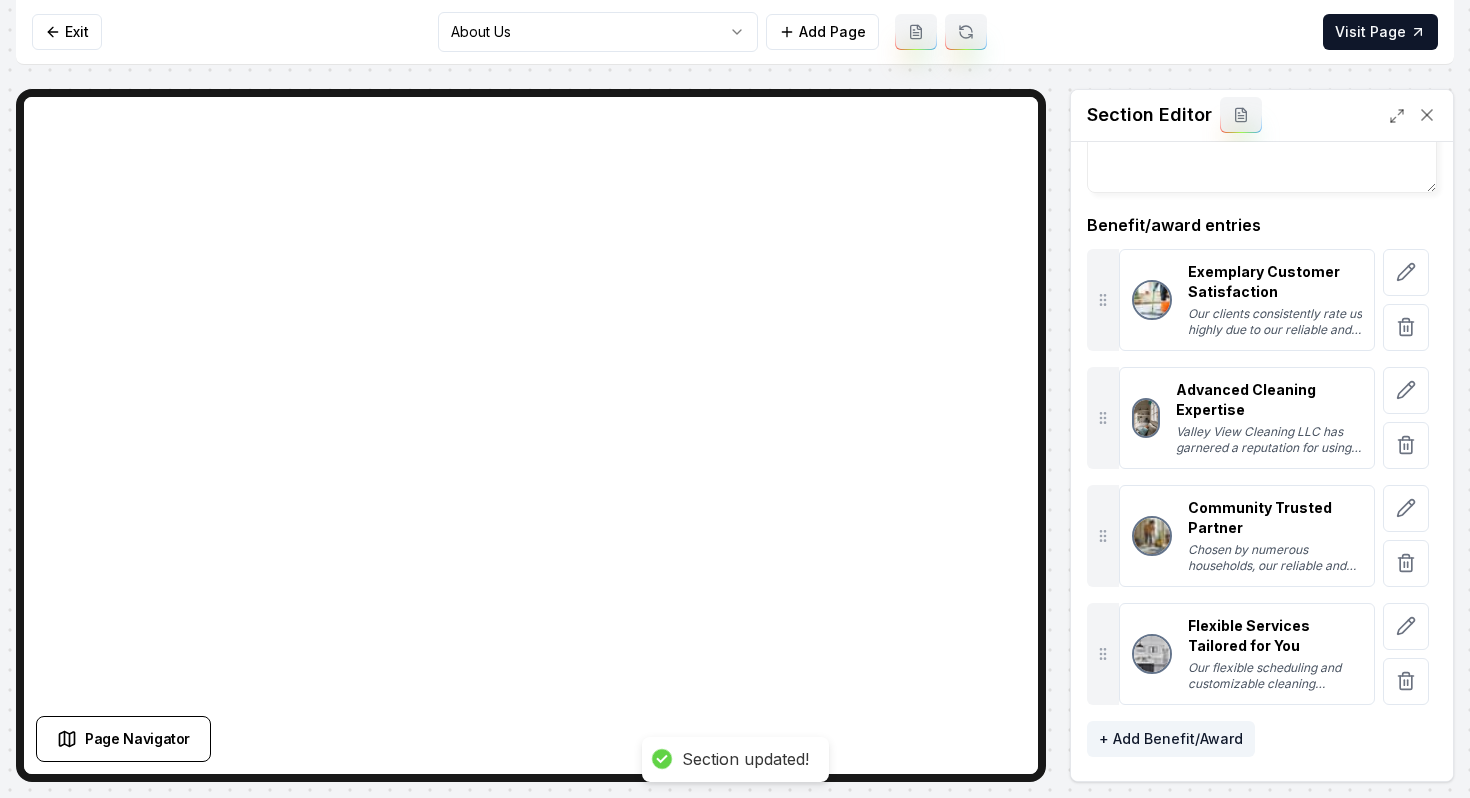 scroll, scrollTop: 212, scrollLeft: 0, axis: vertical 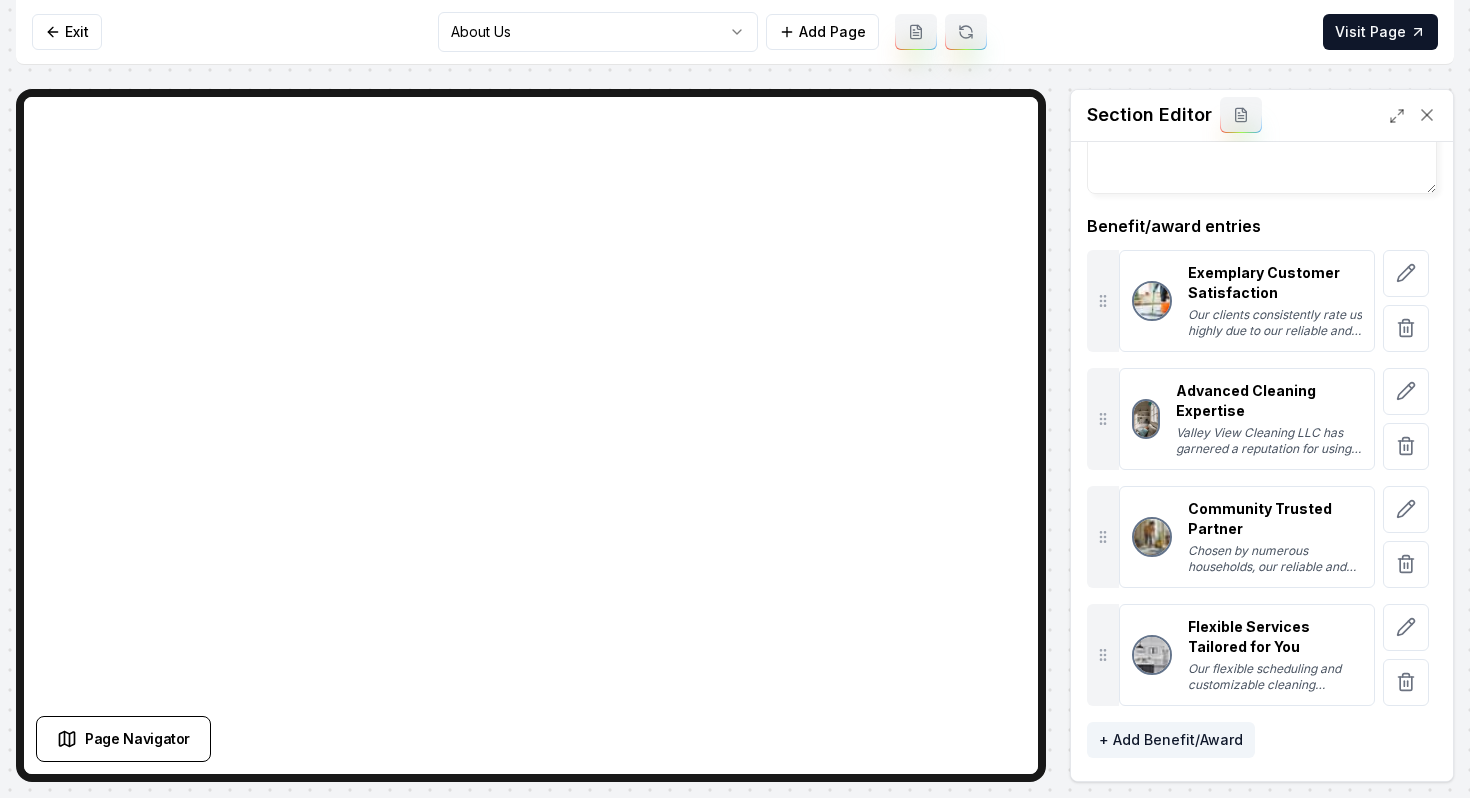 click on "Computer Required This feature is only available on a computer. Please switch to a computer to edit your site. Go back  Exit About Us Add Page Visit Page  Page Navigator Page Settings Section Editor Header Valley View Cleaning LLC: Excellence in Every Service Subheader We are proud of our accomplishments and the benefits we provide. Benefit/award entries Exemplary Customer Satisfaction Our clients consistently rate us highly due to our reliable and thorough cleaning services, showing the exceptional level of care provided by our cleaners. This dedication to service has placed us among the top rated options for household cleaning in the region. Advanced Cleaning Expertise Valley View Cleaning LLC has garnered a reputation for using advanced cleaning techniques that guarantee a spotless home every time. Our focus on detail-oriented service ensures we meet the unique needs of every client. Community Trusted Partner Flexible Services Tailored for You + Add Benefit/Award Discard Changes Save" at bounding box center [735, 399] 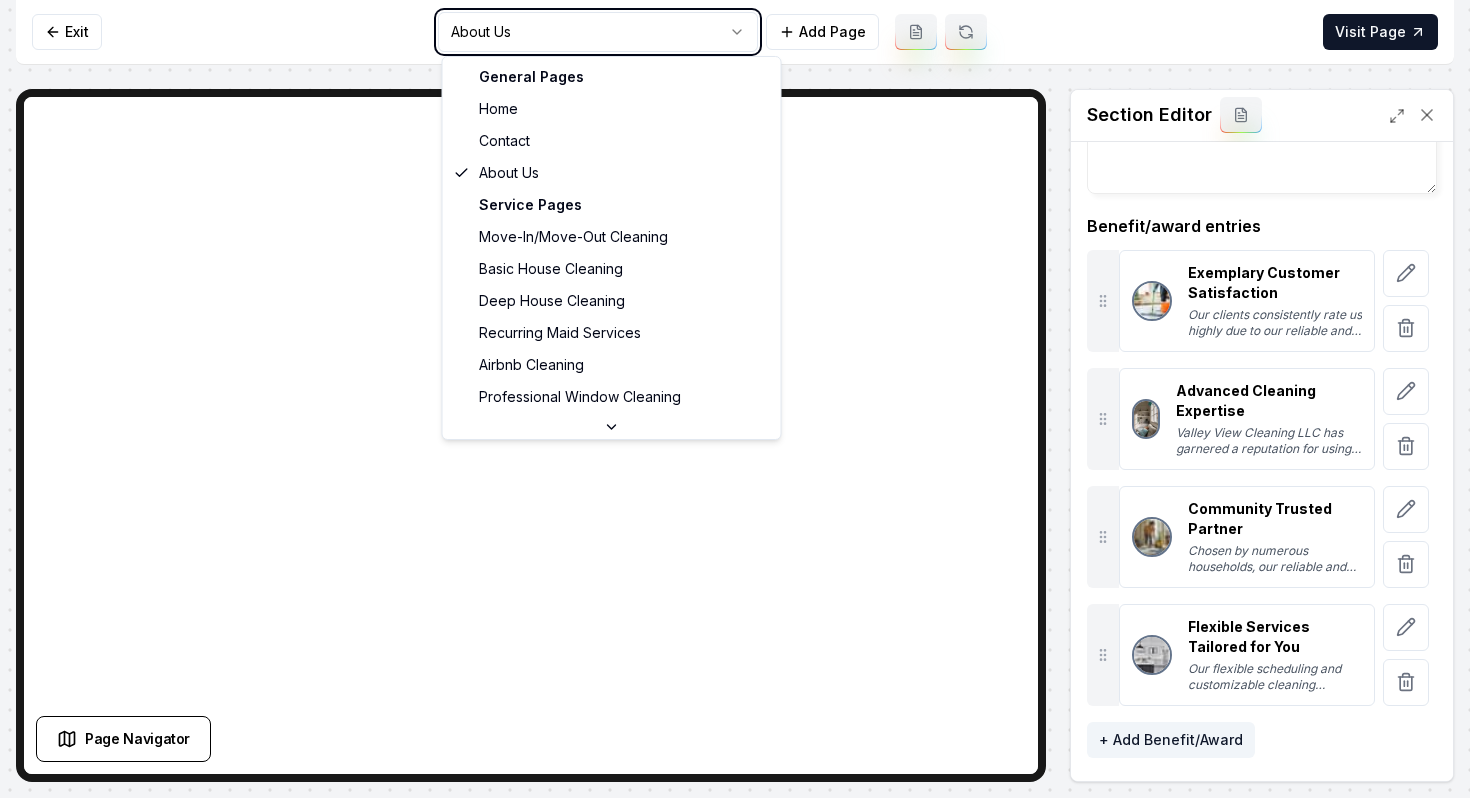 scroll, scrollTop: 0, scrollLeft: 0, axis: both 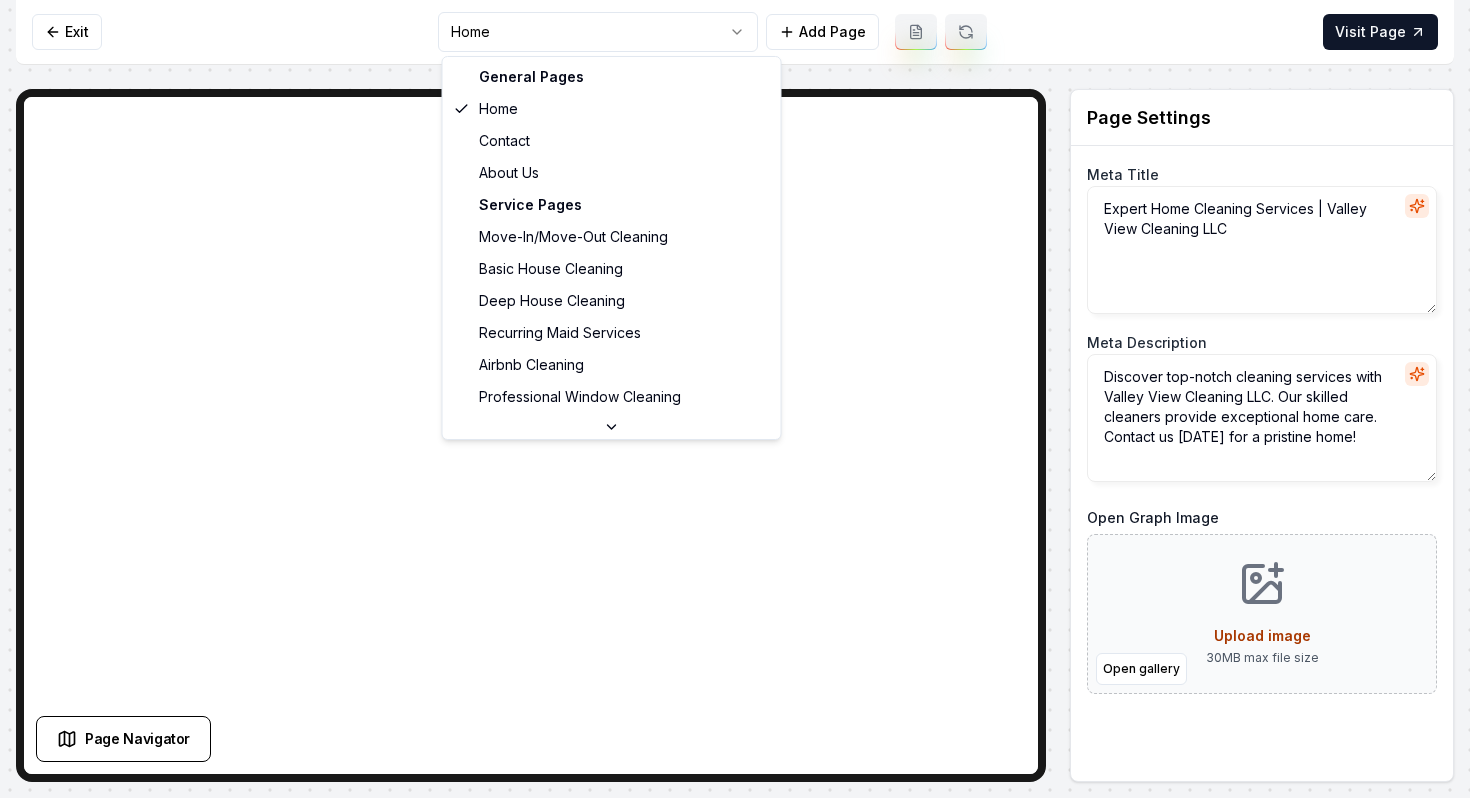 click on "Computer Required This feature is only available on a computer. Please switch to a computer to edit your site. Go back  Exit Home Add Page Visit Page  Page Navigator Page Settings Meta Title Expert Home Cleaning Services | Valley View Cleaning LLC Meta Description Discover top-notch cleaning services with Valley View Cleaning LLC. Our skilled cleaners provide exceptional home care. Contact us [DATE] for a pristine home! Open Graph Image Open gallery Upload image 30  MB max file size Discard Changes Save Section Editor Unsupported section type /dashboard/sites/2cf6637c-ba9a-47b5-883c-b0f36cabb8ee/pages/eaf1c338-7d34-48a6-b81a-73a64dda64ea General Pages Home Contact About Us Service Pages Move-In/Move-Out Cleaning Basic House Cleaning Deep House Cleaning Recurring Maid Services Airbnb Cleaning Professional Window Cleaning Solar Panel Cleaning Service Area Pages [GEOGRAPHIC_DATA], [GEOGRAPHIC_DATA] [GEOGRAPHIC_DATA], [GEOGRAPHIC_DATA] [GEOGRAPHIC_DATA], [GEOGRAPHIC_DATA] [GEOGRAPHIC_DATA], [GEOGRAPHIC_DATA], [GEOGRAPHIC_DATA], [GEOGRAPHIC_DATA] [GEOGRAPHIC_DATA], [GEOGRAPHIC_DATA] [GEOGRAPHIC_DATA], [GEOGRAPHIC_DATA] [GEOGRAPHIC_DATA], [GEOGRAPHIC_DATA]" at bounding box center (735, 399) 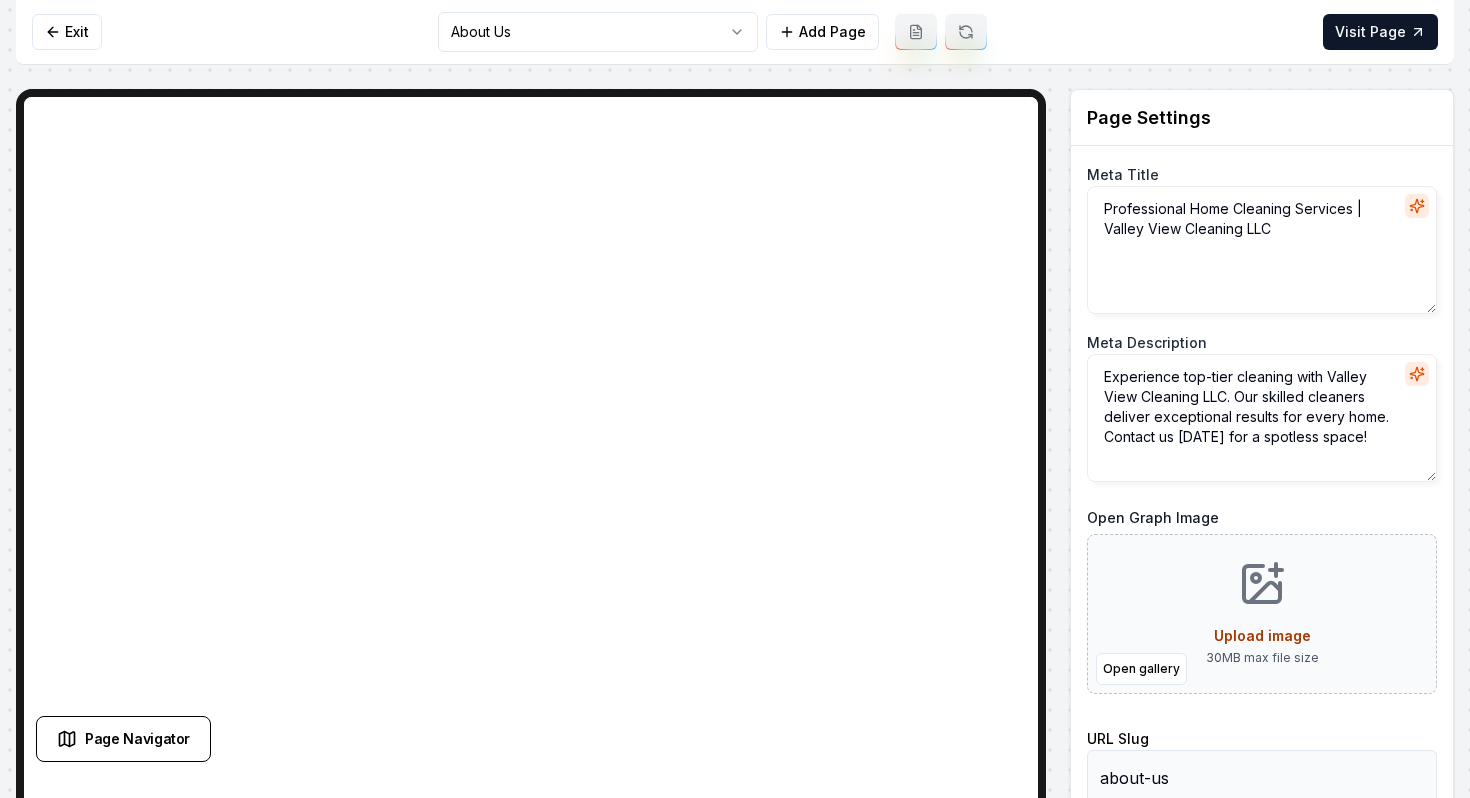 click on "Computer Required This feature is only available on a computer. Please switch to a computer to edit your site. Go back  Exit About Us Add Page Visit Page  Page Navigator Page Settings Meta Title Professional Home Cleaning Services | Valley View Cleaning LLC Meta Description Experience top-tier cleaning with Valley View Cleaning LLC. Our skilled cleaners deliver exceptional results for every home. Contact us [DATE] for a spotless space! Open Graph Image Open gallery Upload image 30  MB max file size URL Slug about-us Discard Changes Save Section Editor Unsupported section type /dashboard/sites/2cf6637c-ba9a-47b5-883c-b0f36cabb8ee/pages/e17b818f-6823-4902-8b78-46f8e481b7e1" at bounding box center (735, 399) 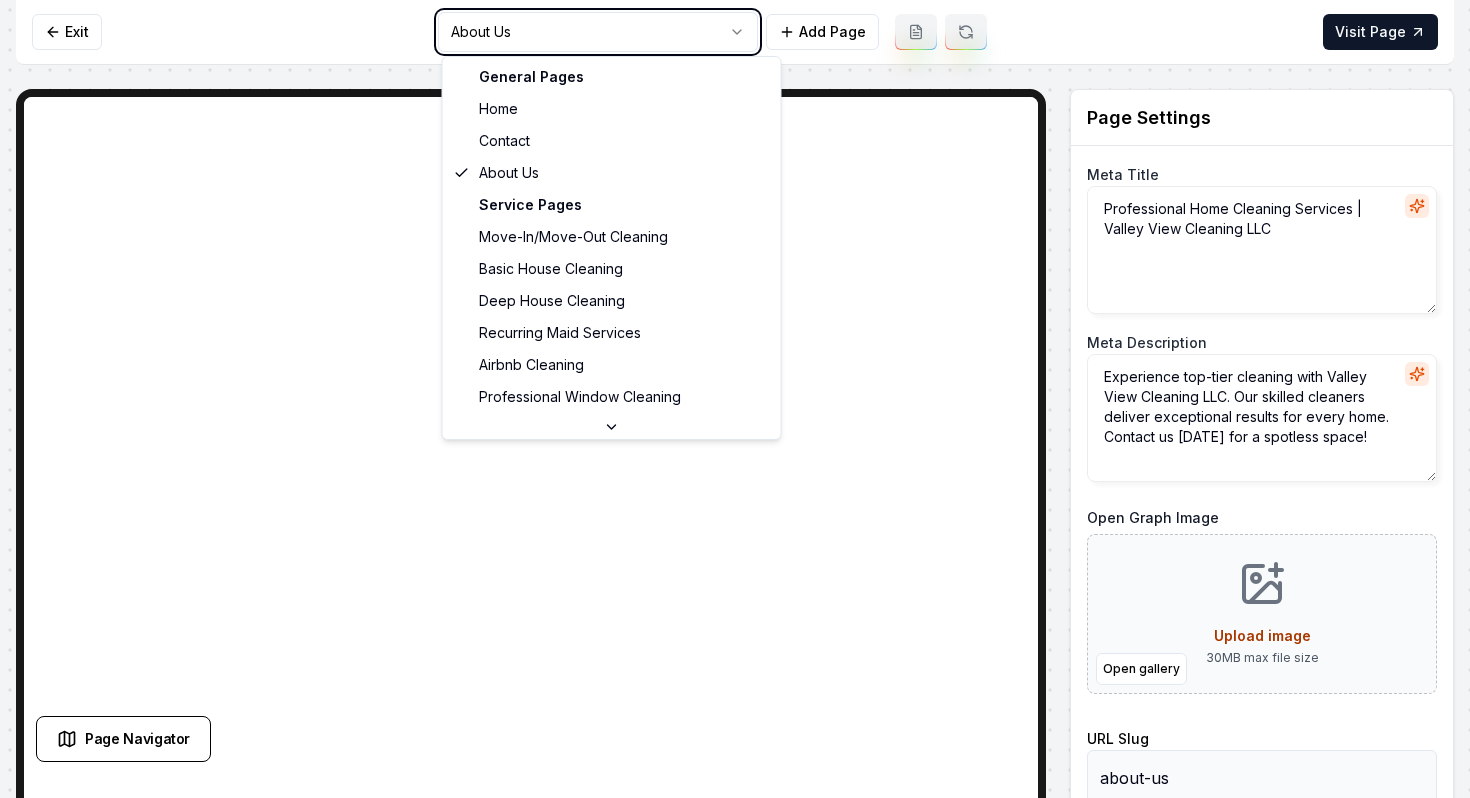 type on "Expert Home Cleaning Services | Valley View Cleaning LLC" 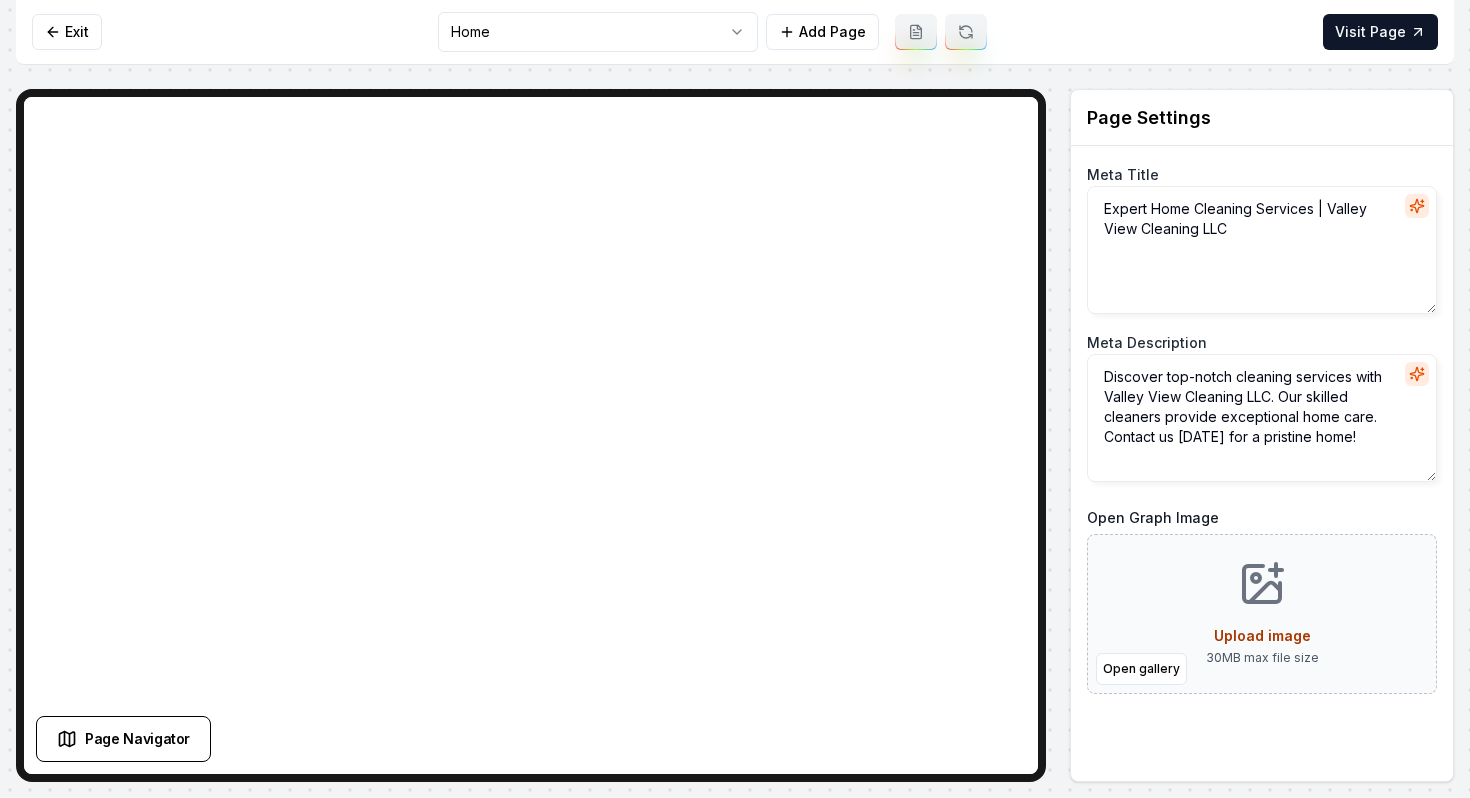click on "Computer Required This feature is only available on a computer. Please switch to a computer to edit your site. Go back  Exit Home Add Page Visit Page  Page Navigator Page Settings Meta Title Expert Home Cleaning Services | Valley View Cleaning LLC Meta Description Discover top-notch cleaning services with Valley View Cleaning LLC. Our skilled cleaners provide exceptional home care. Contact us [DATE] for a pristine home! Open Graph Image Open gallery Upload image 30  MB max file size Discard Changes Save Section Editor Unsupported section type /dashboard/sites/2cf6637c-ba9a-47b5-883c-b0f36cabb8ee/pages/eaf1c338-7d34-48a6-b81a-73a64dda64ea" at bounding box center (735, 399) 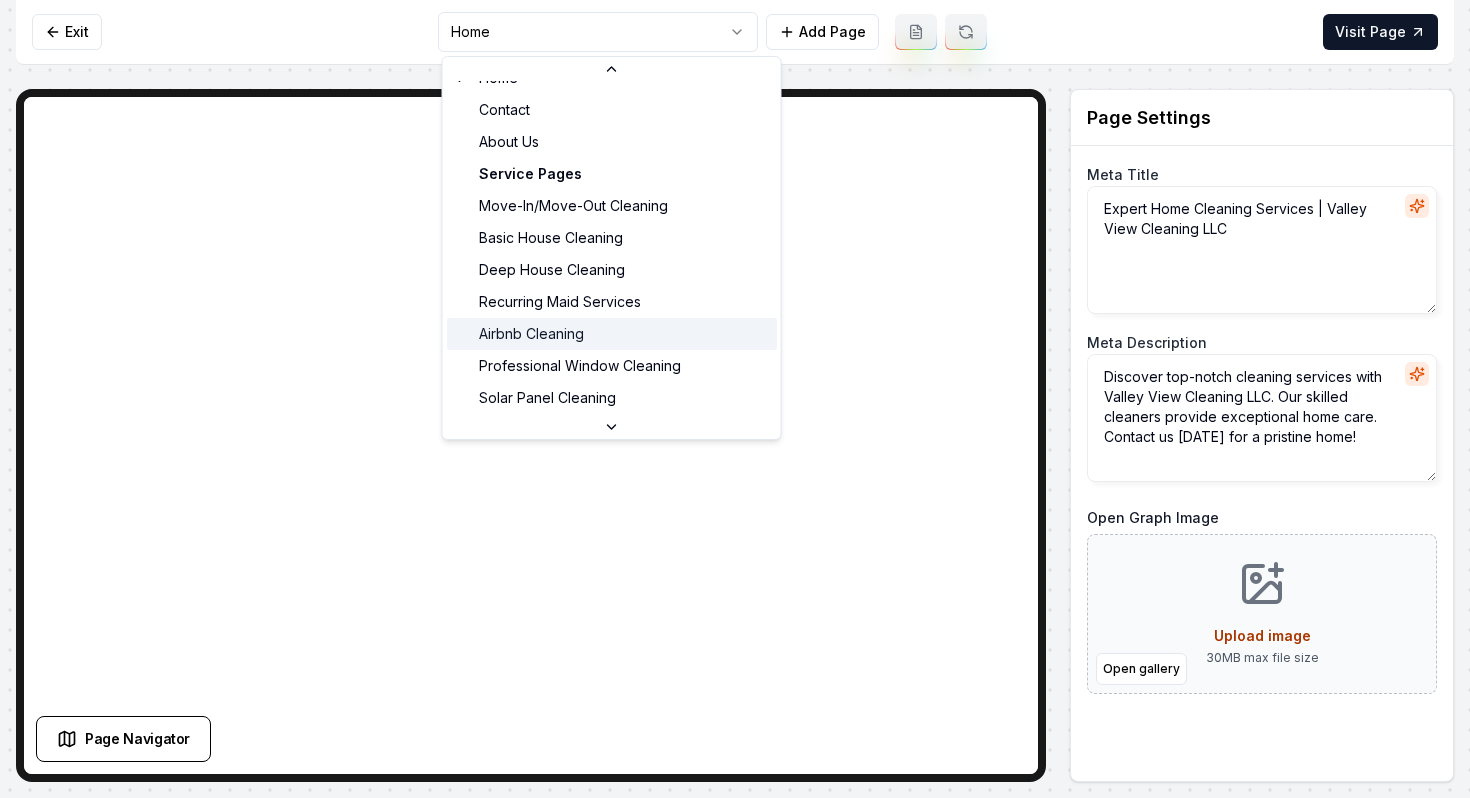 scroll, scrollTop: 54, scrollLeft: 0, axis: vertical 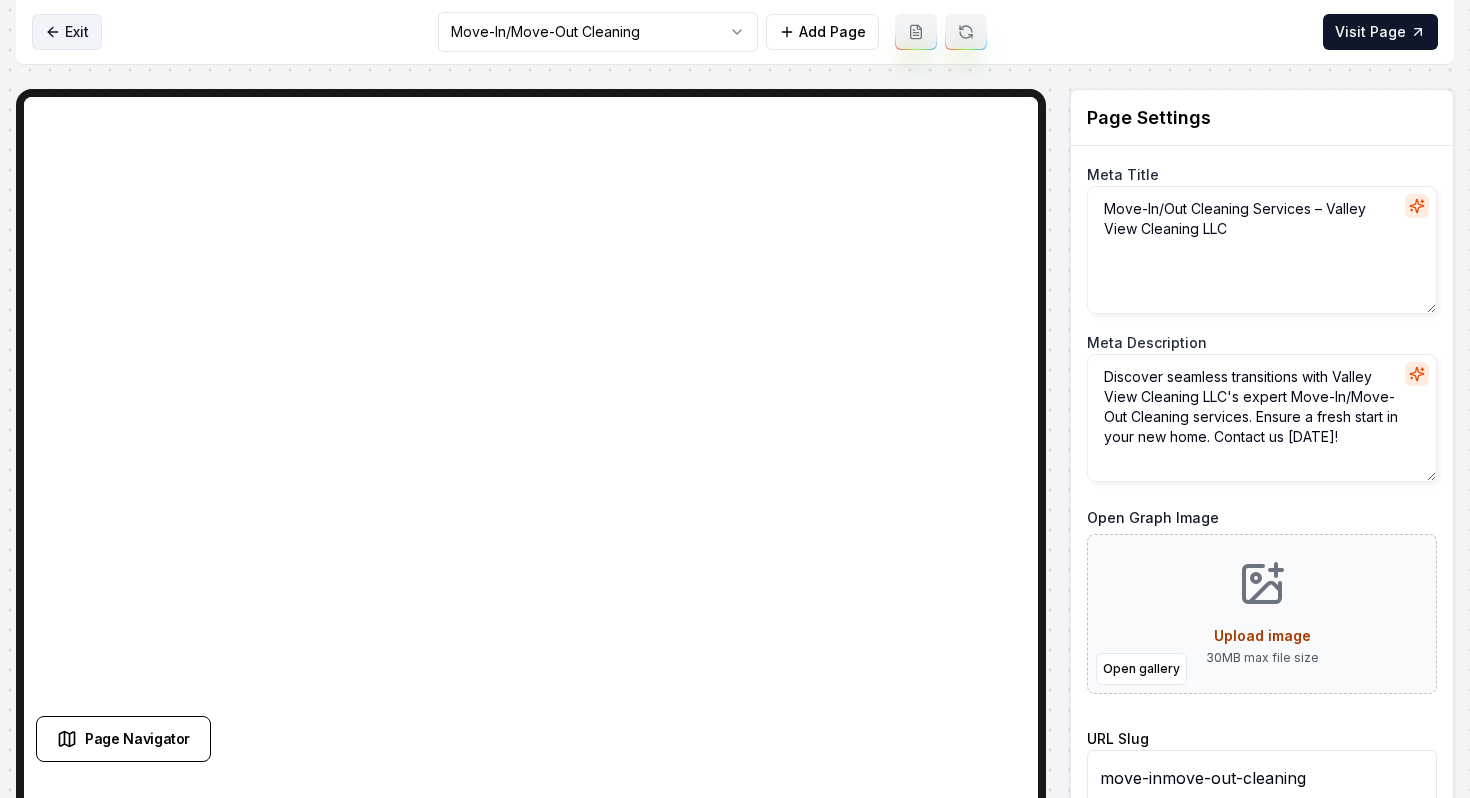 click on "Exit" at bounding box center (67, 32) 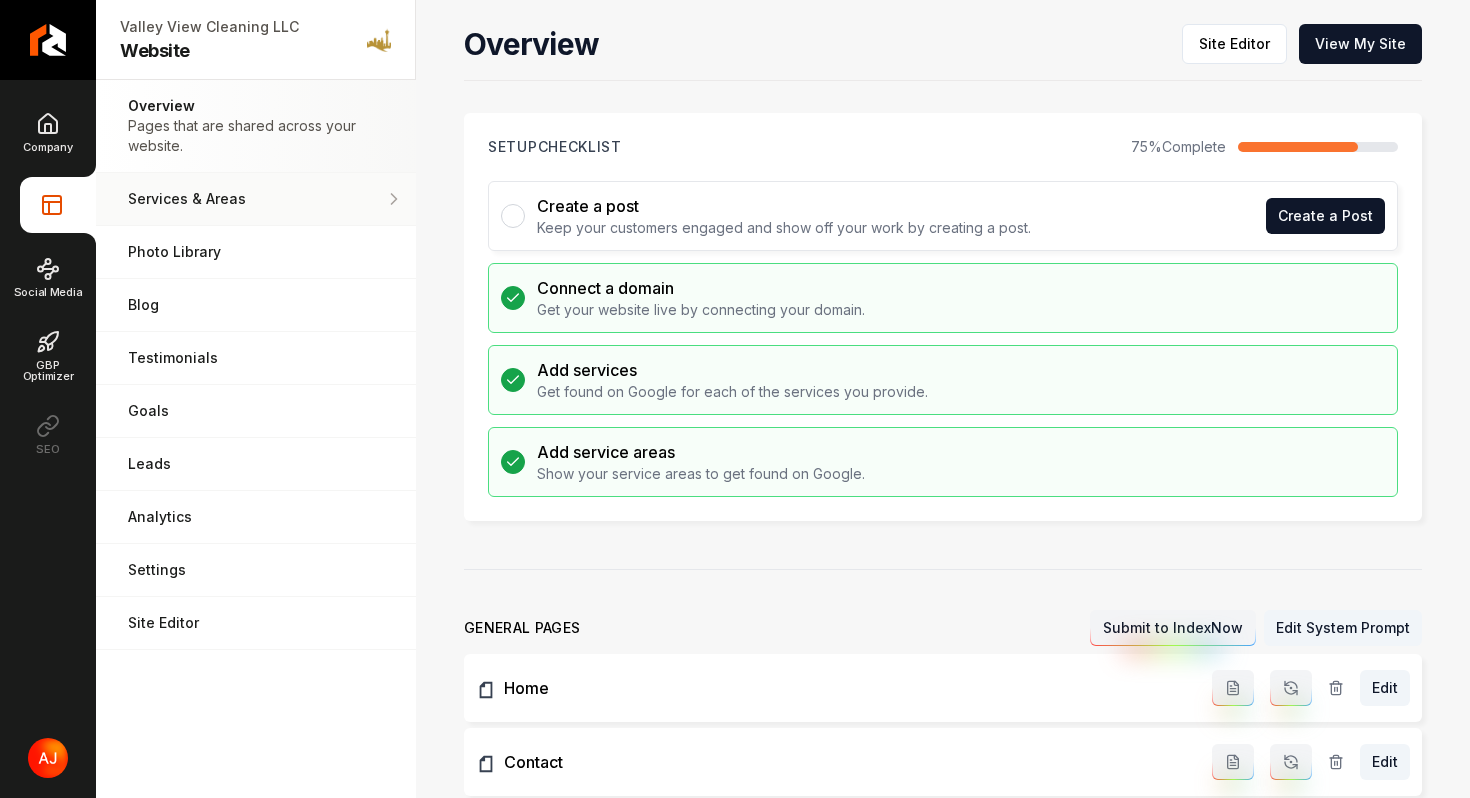 click on "Services & Areas Adjust your services and areas of expertise." at bounding box center [256, 199] 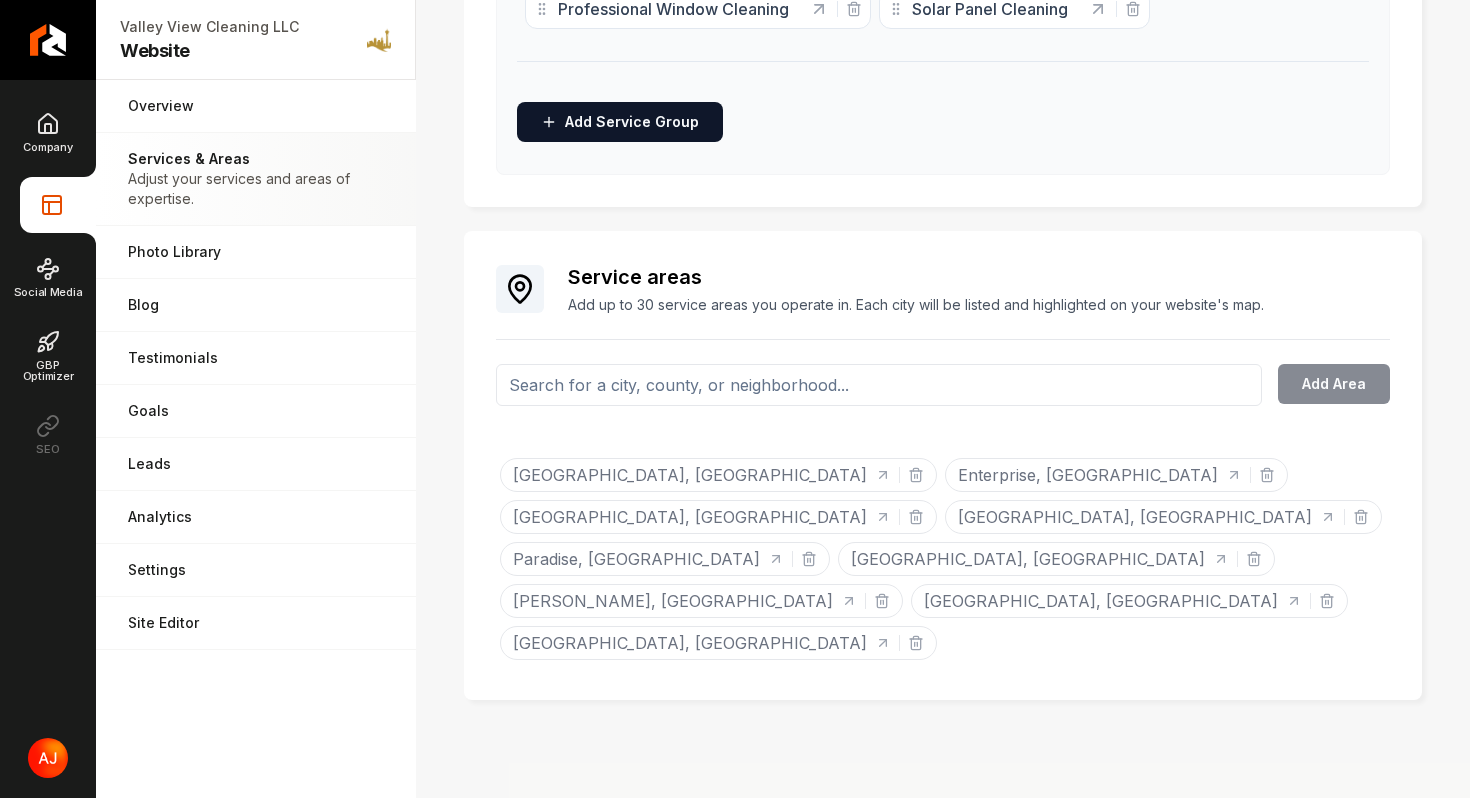 scroll, scrollTop: 677, scrollLeft: 0, axis: vertical 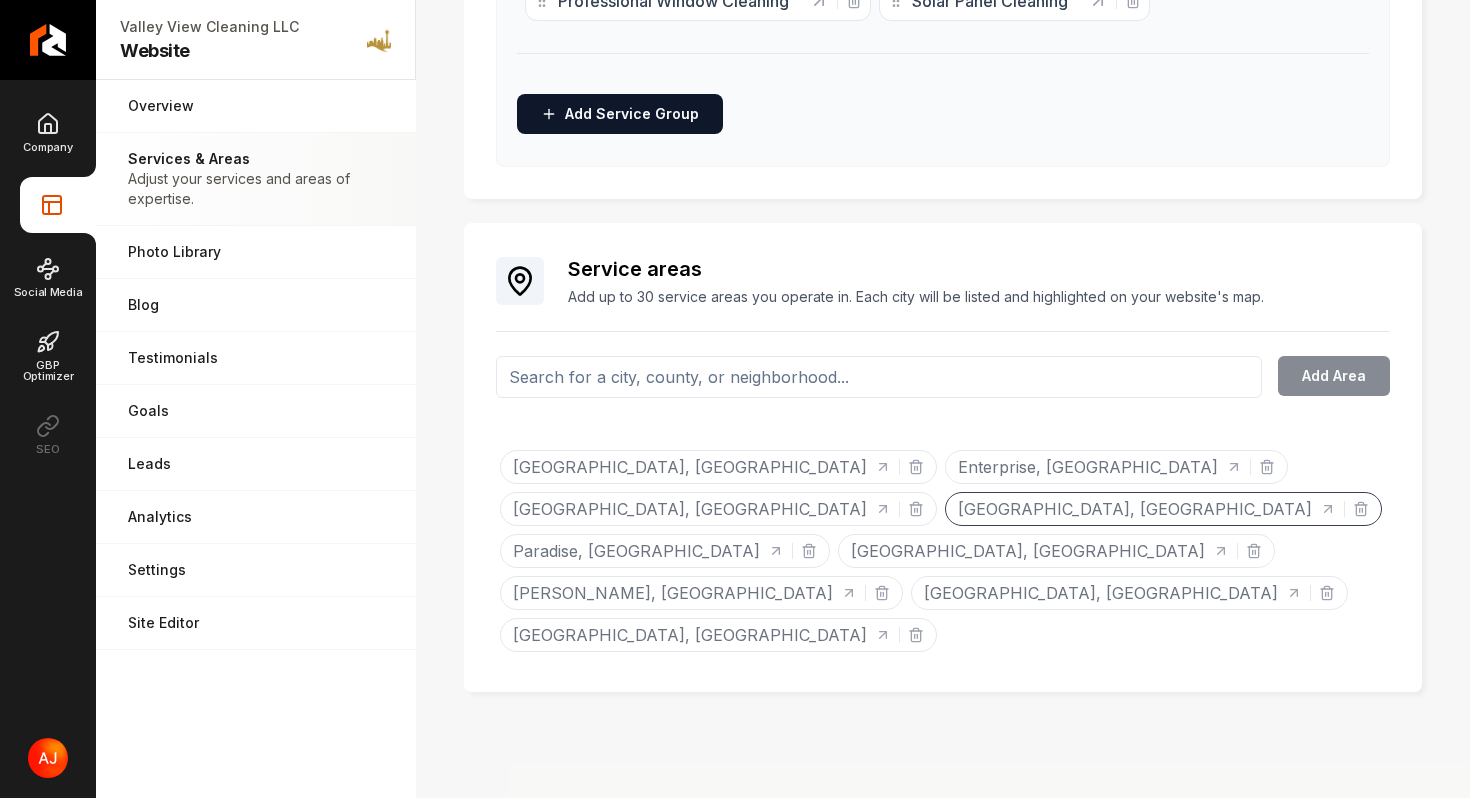 click on "[GEOGRAPHIC_DATA], [GEOGRAPHIC_DATA]" at bounding box center (1163, 509) 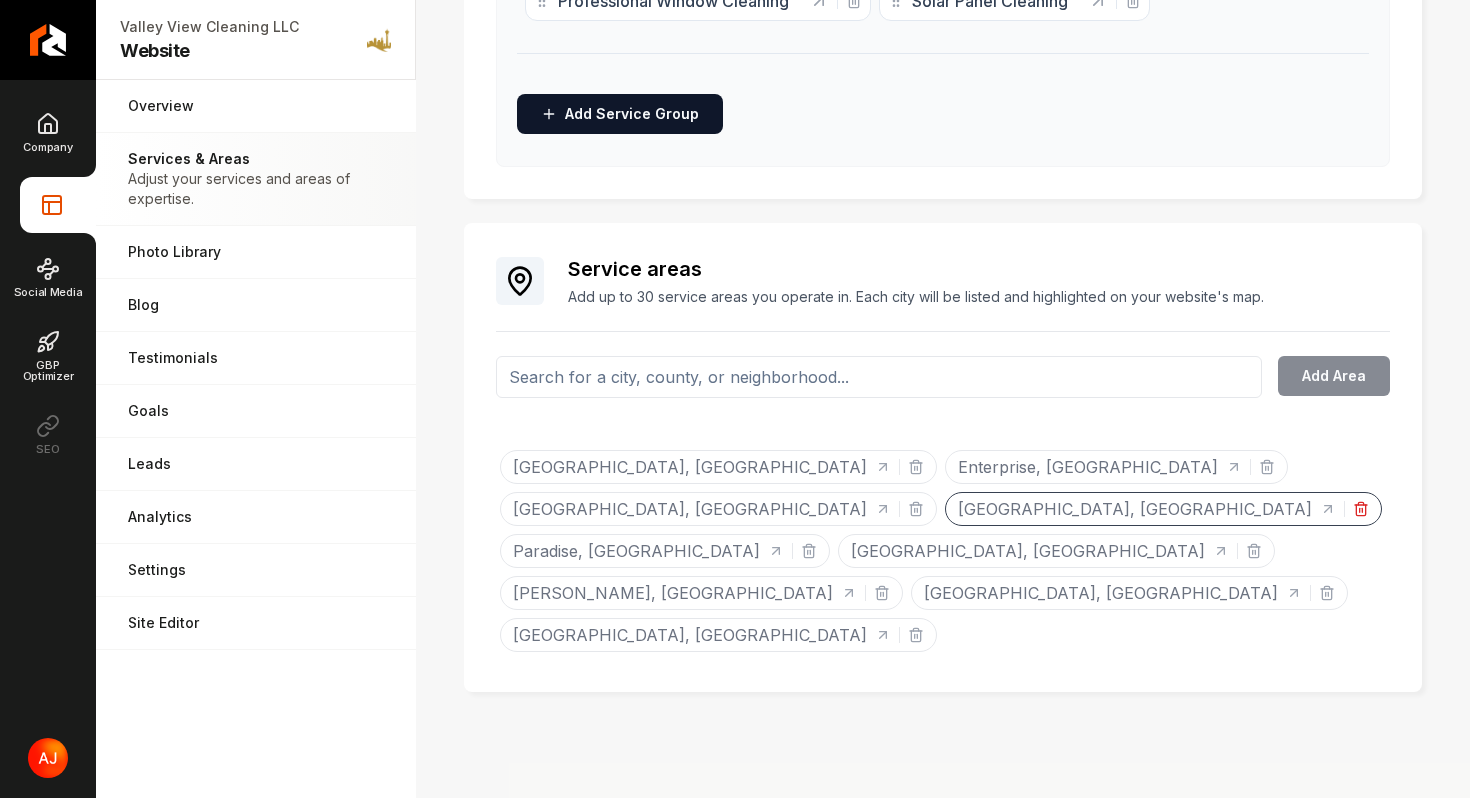 click 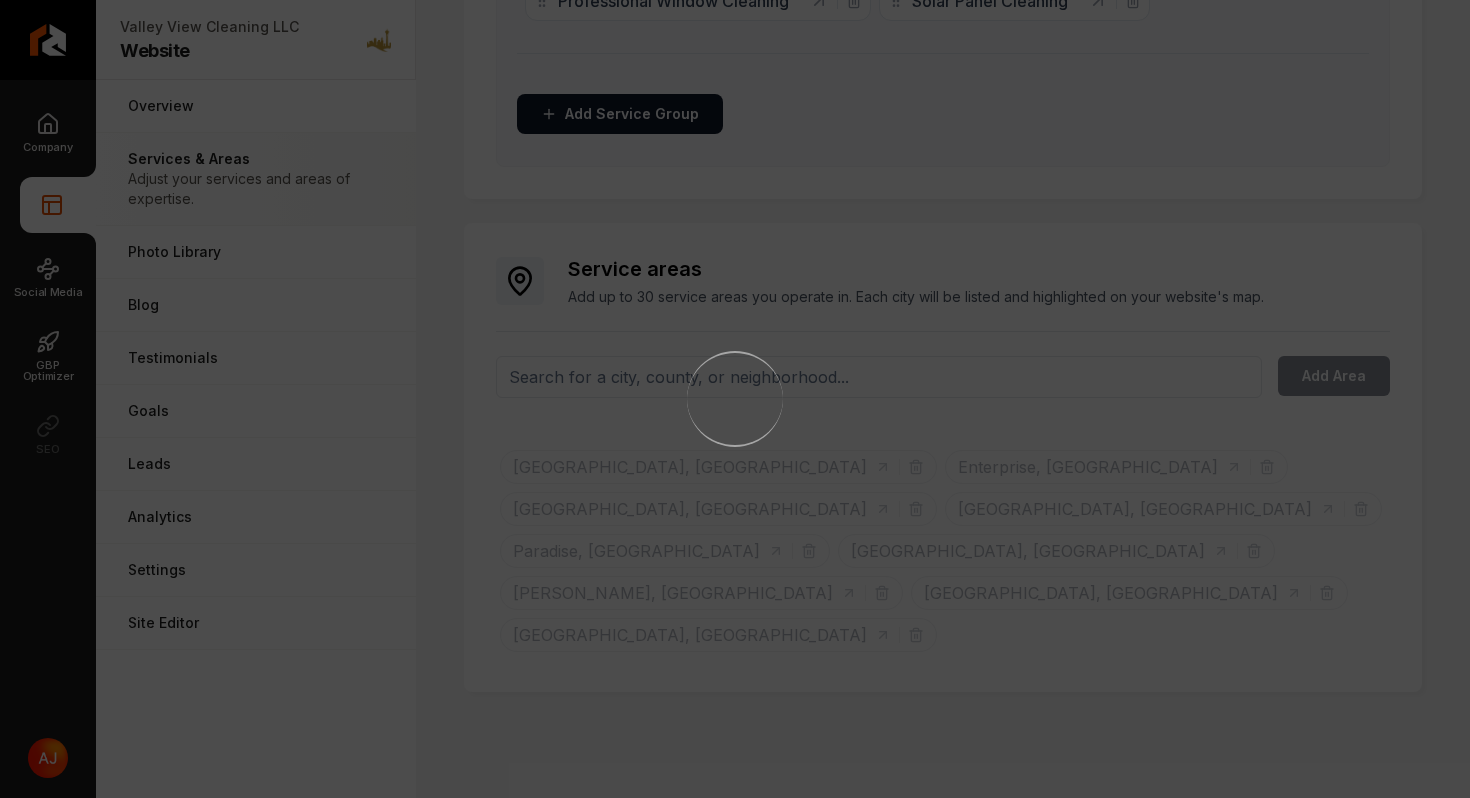 scroll, scrollTop: 645, scrollLeft: 0, axis: vertical 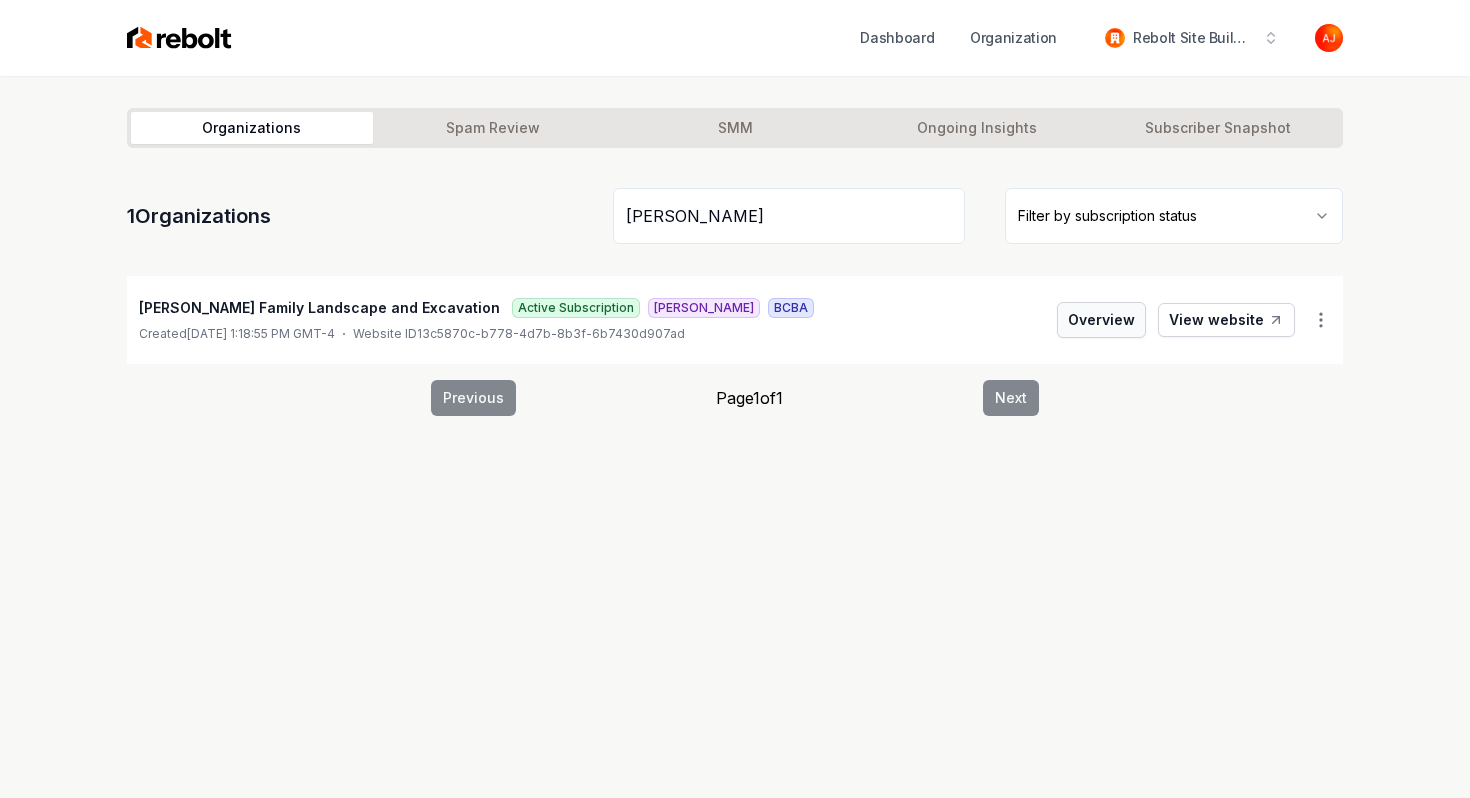 type on "[PERSON_NAME]" 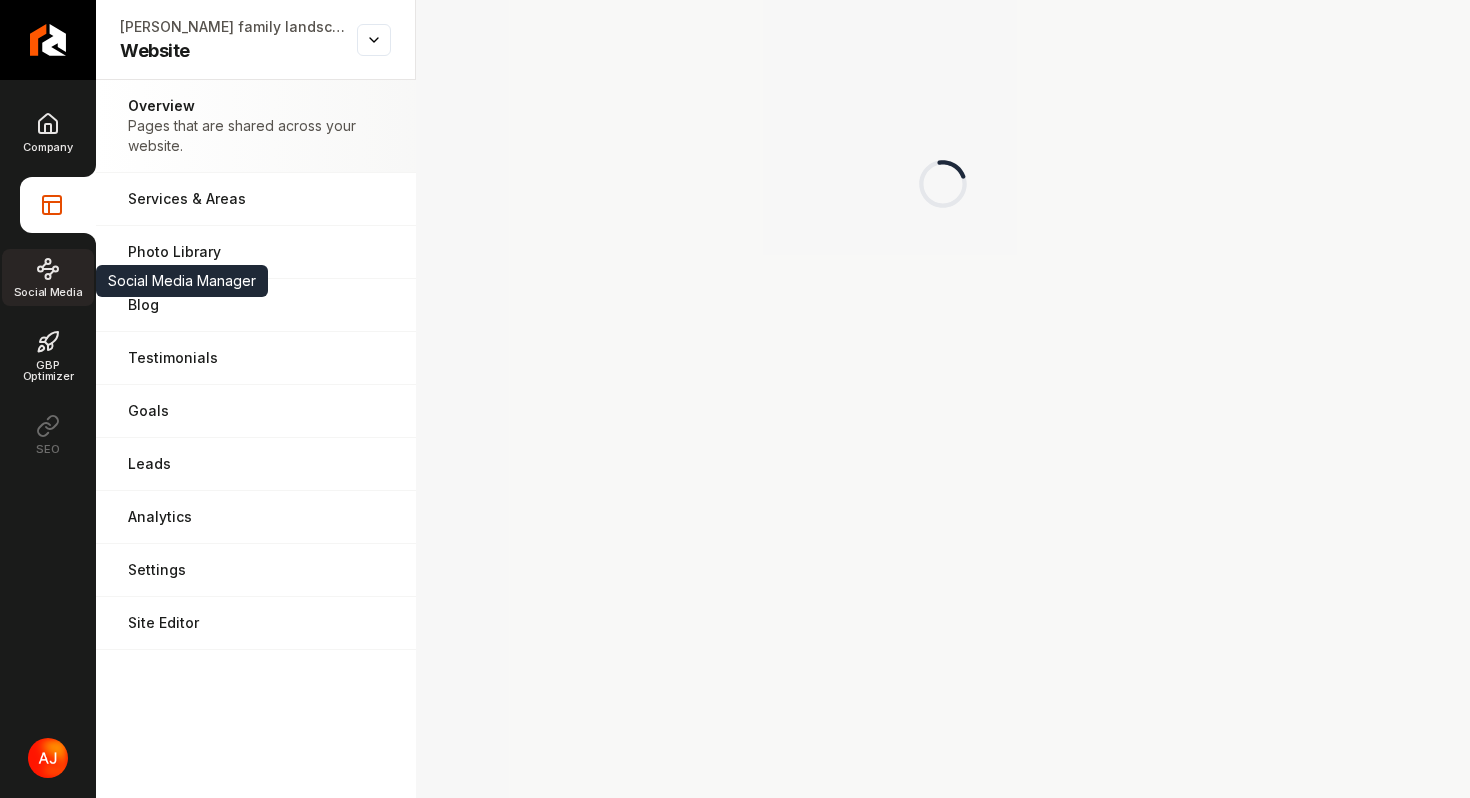 click on "Social Media" at bounding box center (48, 277) 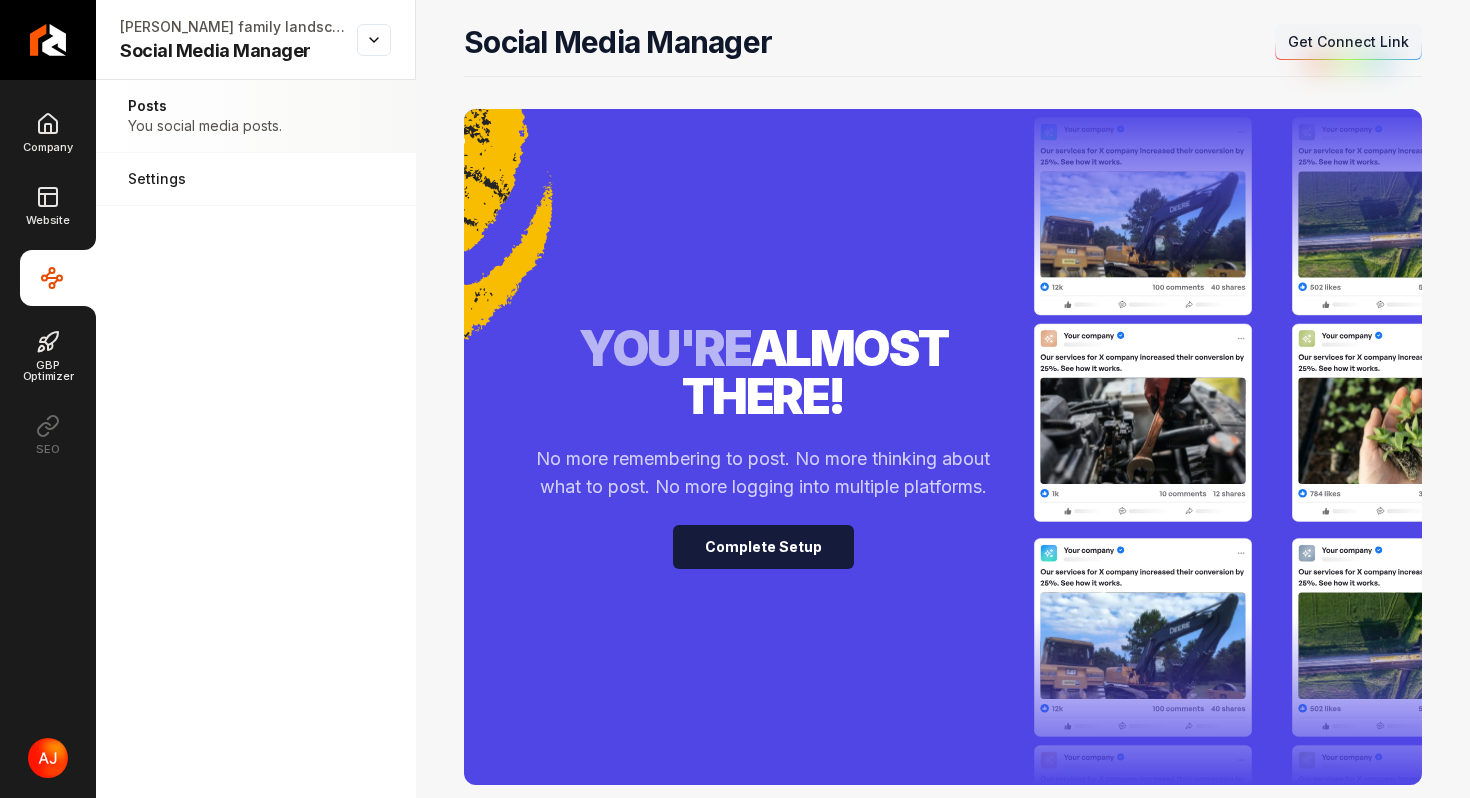 click on "Complete Setup" at bounding box center (763, 547) 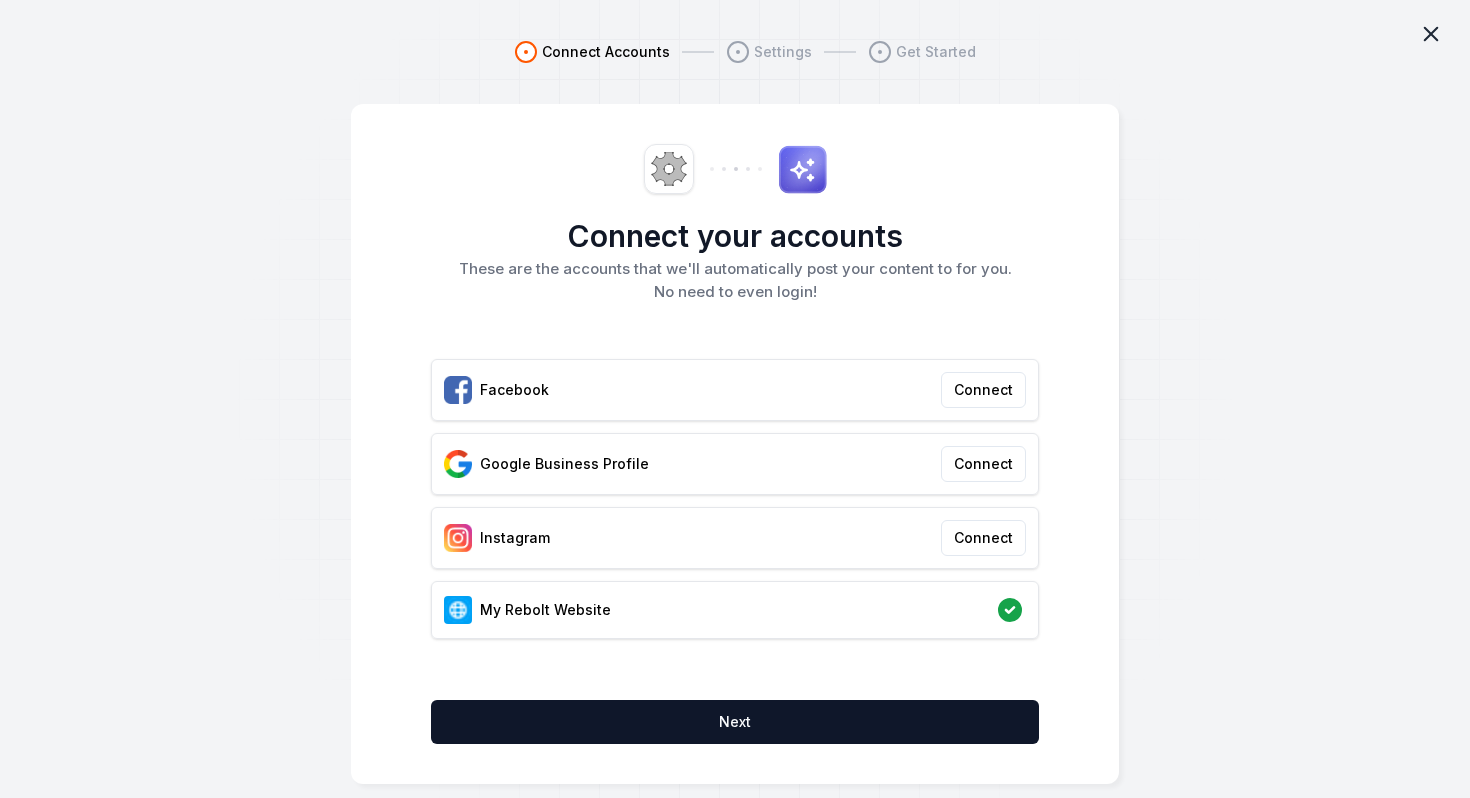 click 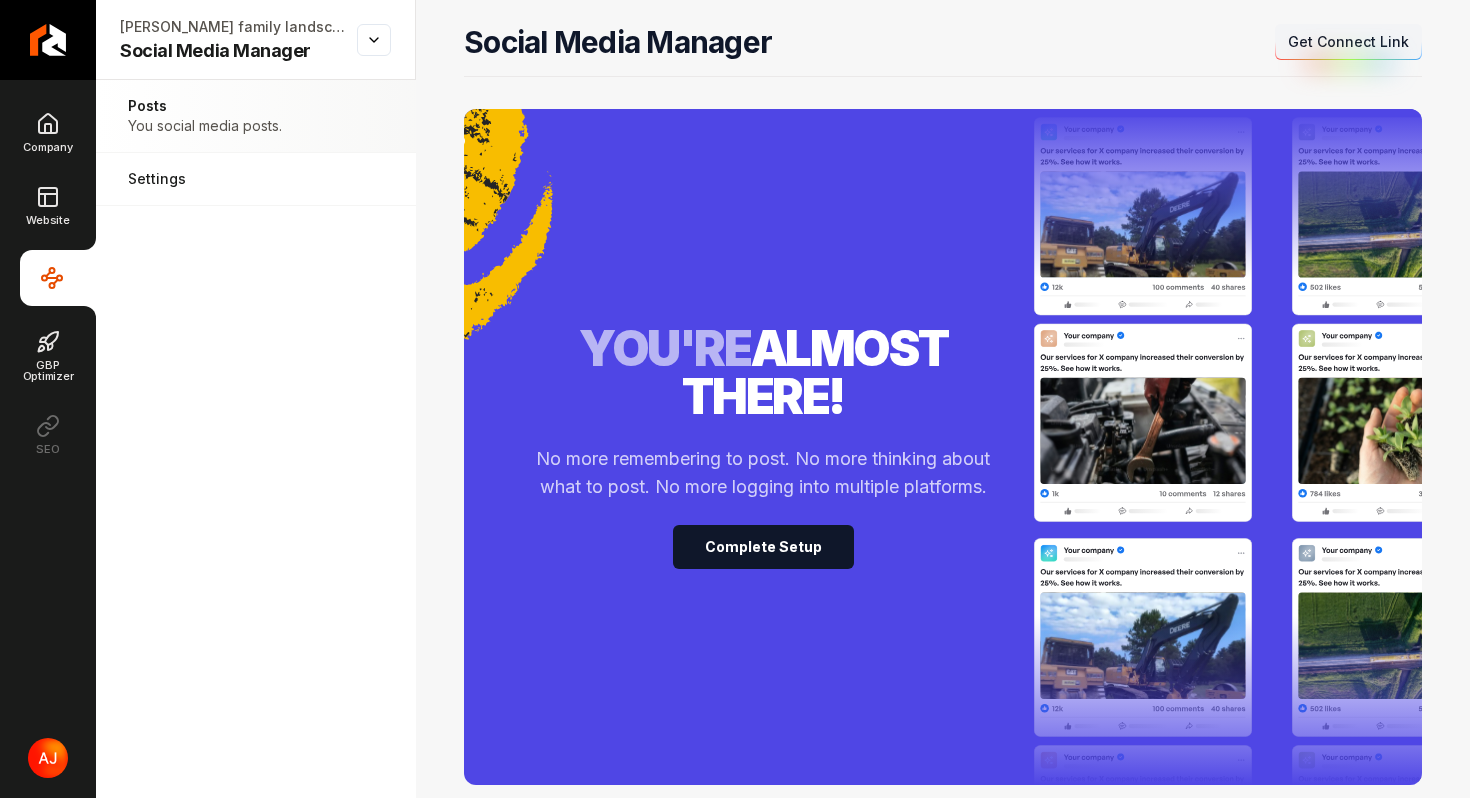 click on "Get Connect Link" at bounding box center (1348, 42) 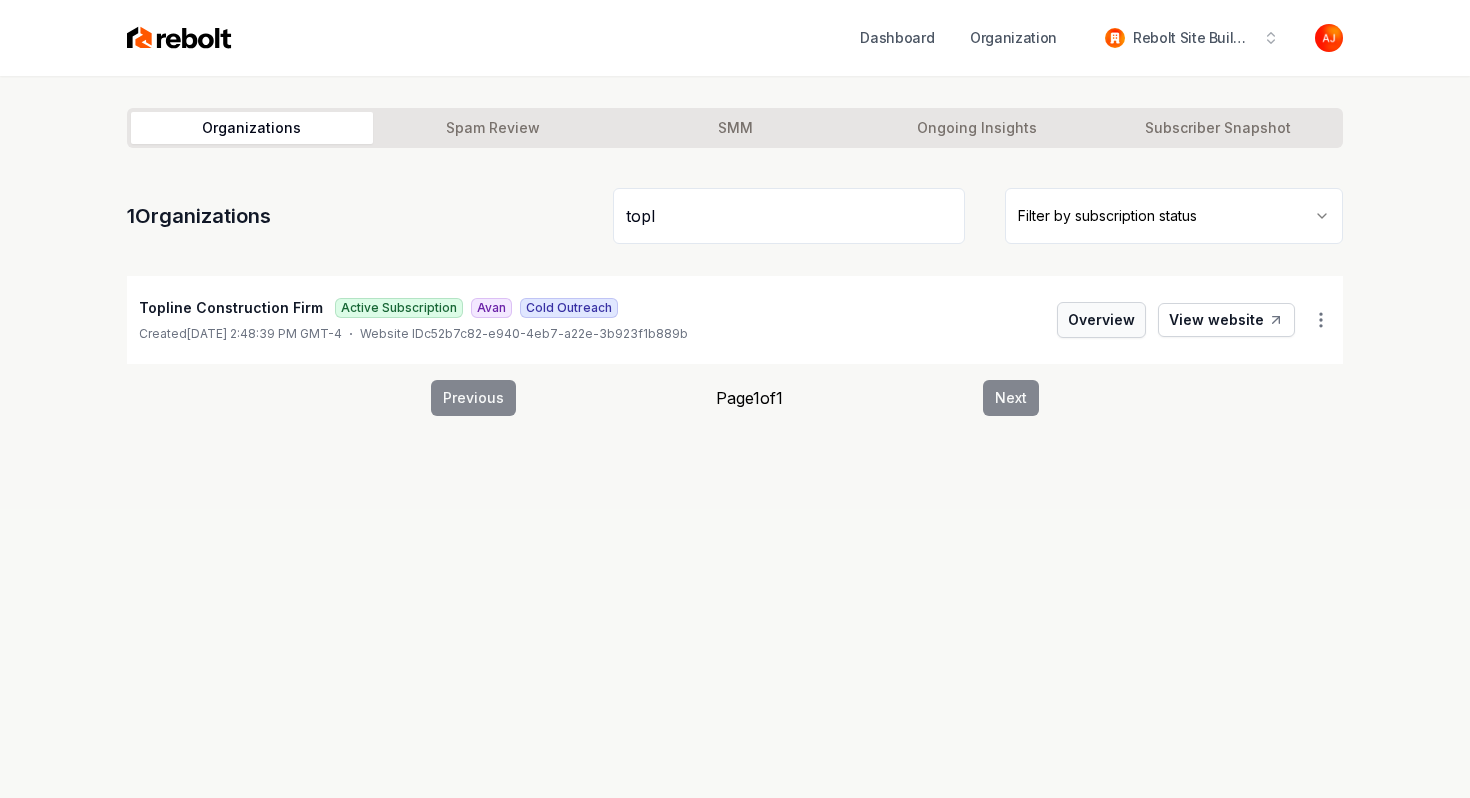 type on "topl" 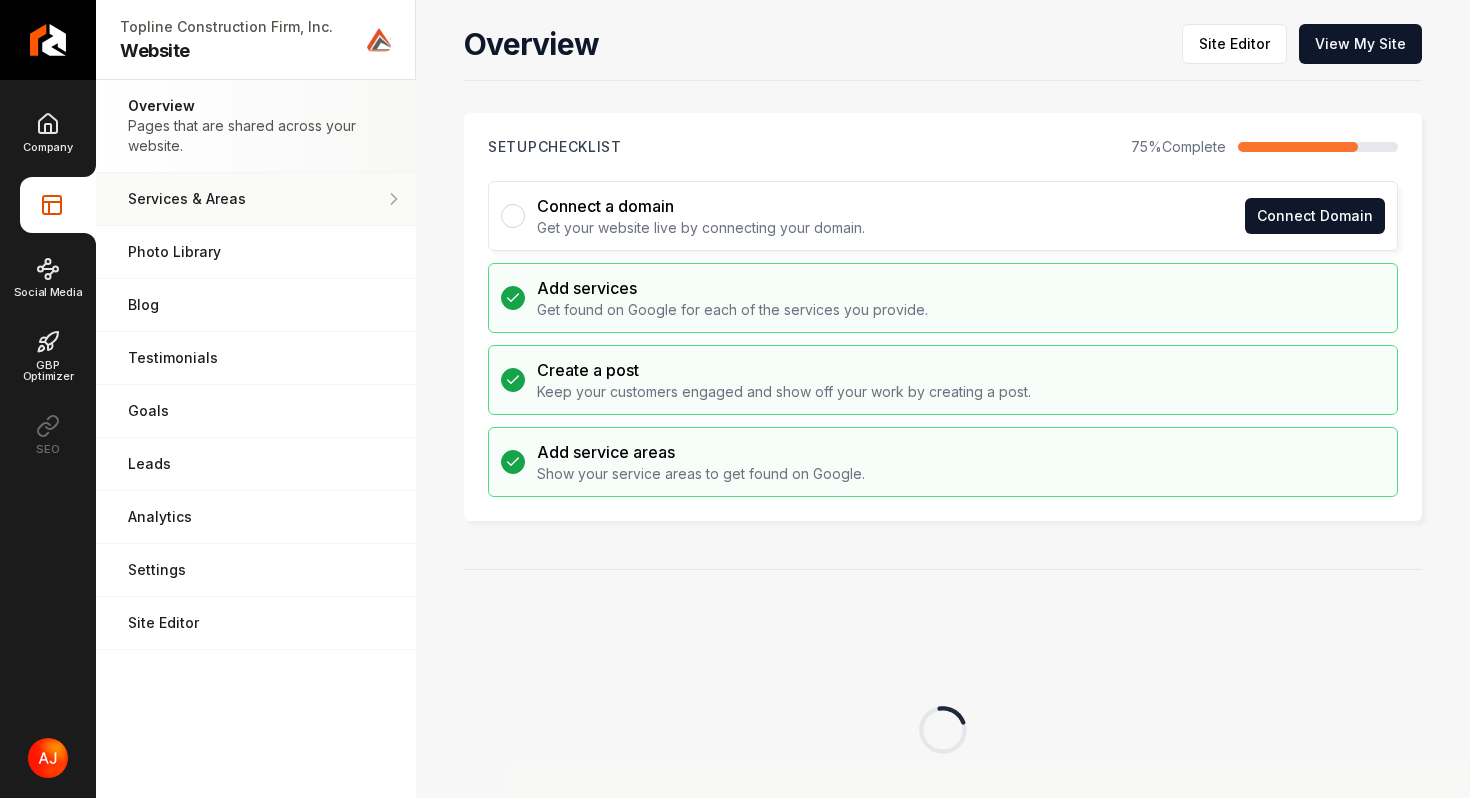 click on "Services & Areas Adjust your services and areas of expertise." at bounding box center (256, 199) 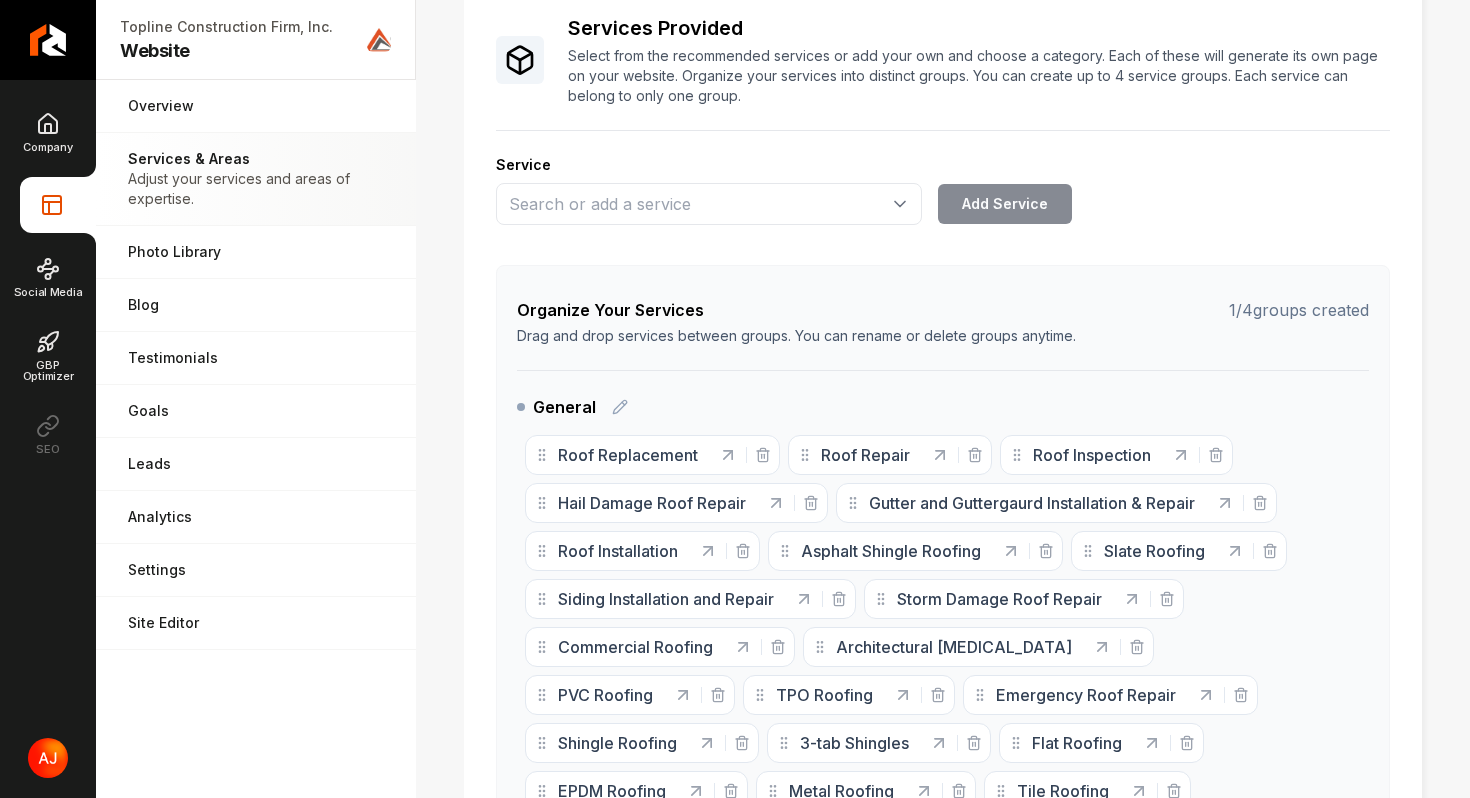 scroll, scrollTop: 129, scrollLeft: 0, axis: vertical 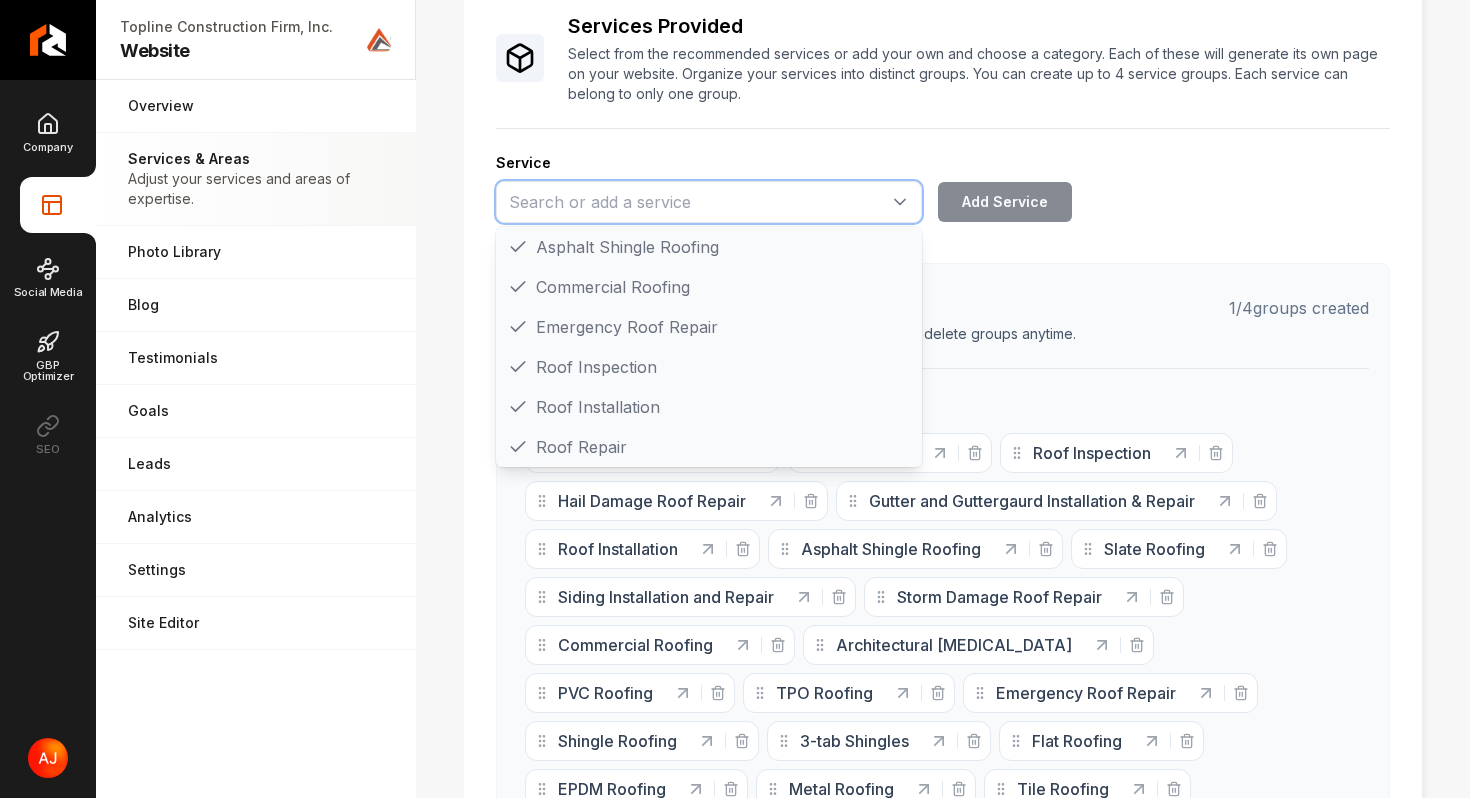 click at bounding box center [709, 202] 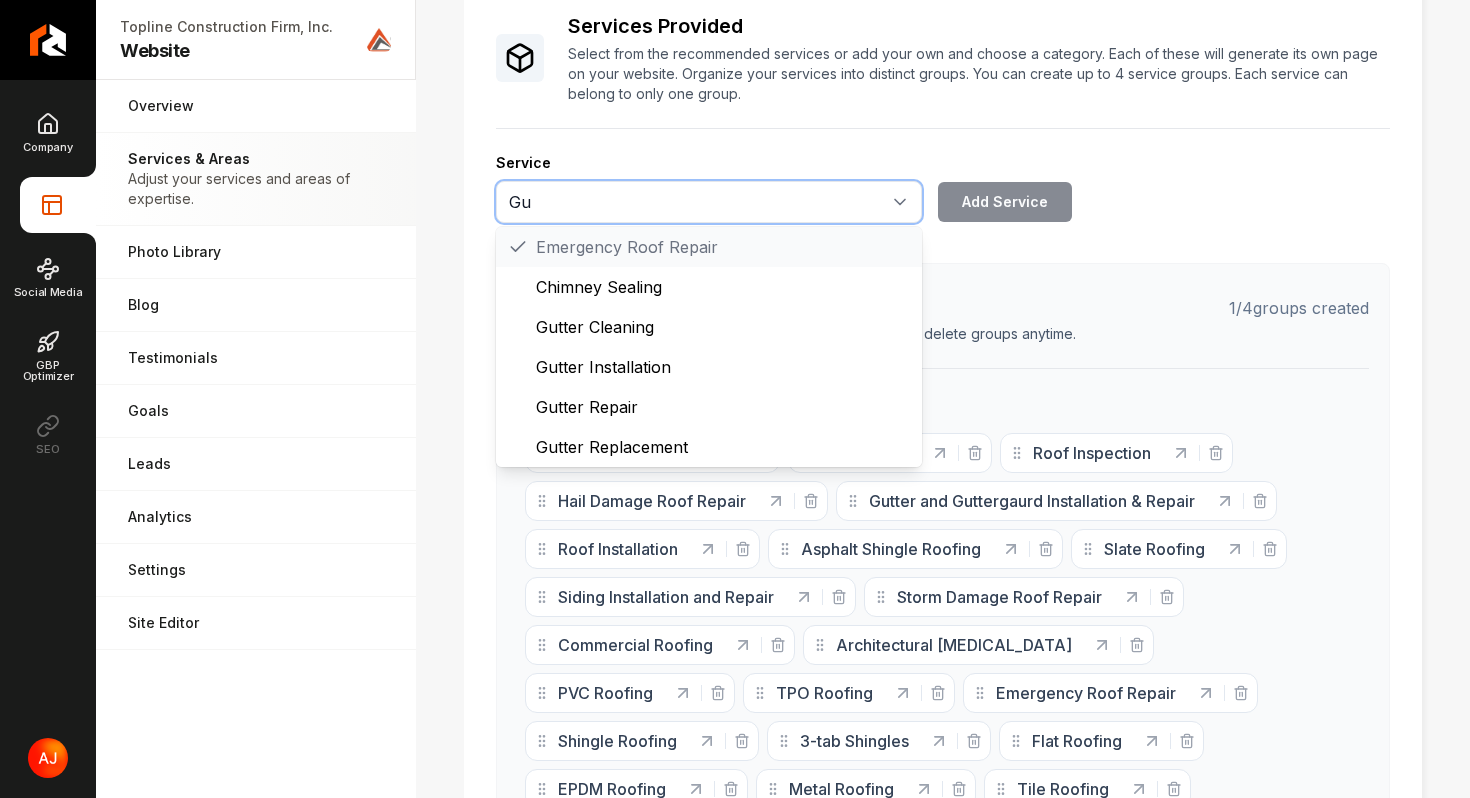 scroll, scrollTop: 0, scrollLeft: 0, axis: both 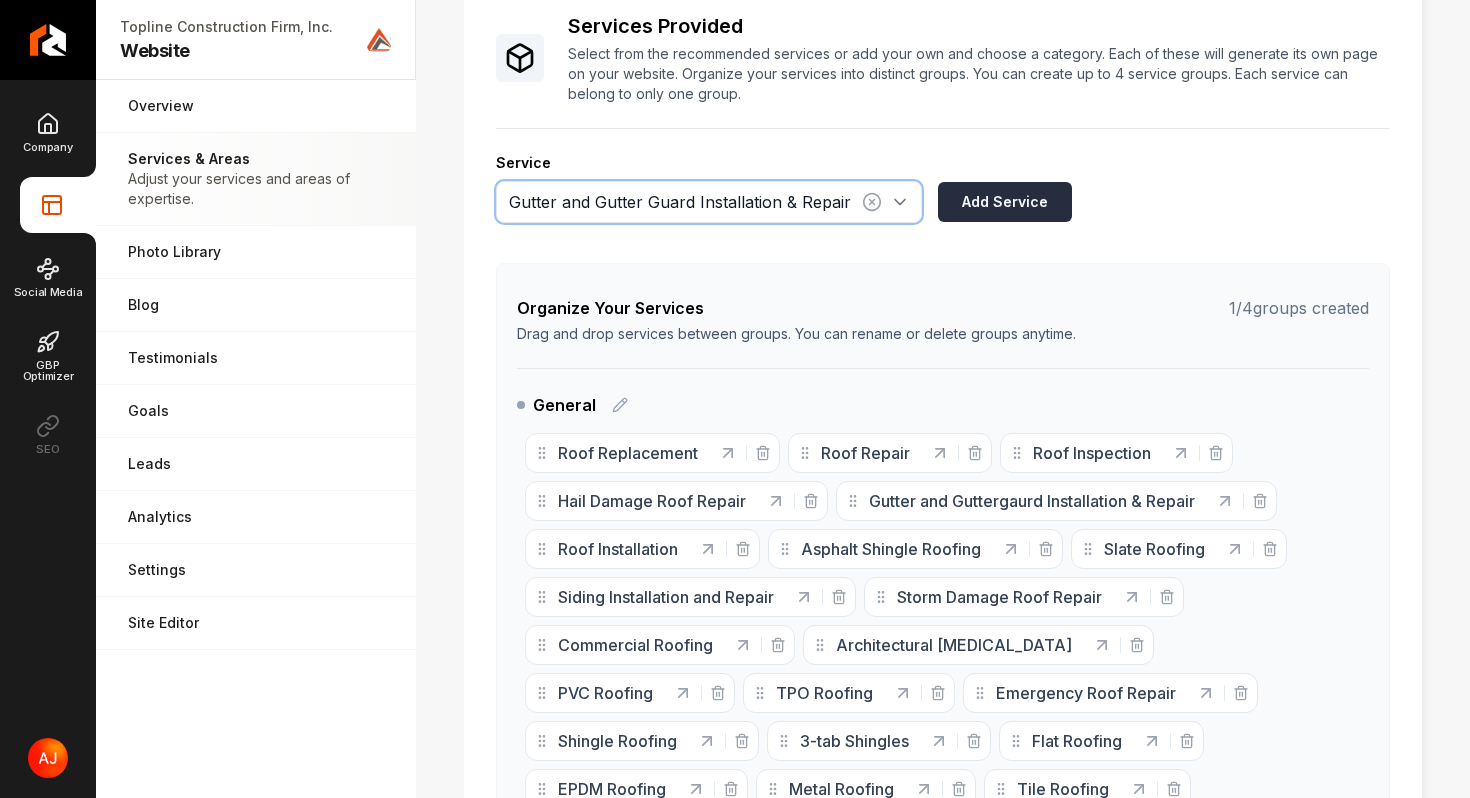 type on "Gutter and Gutter Guard Installation & Repair" 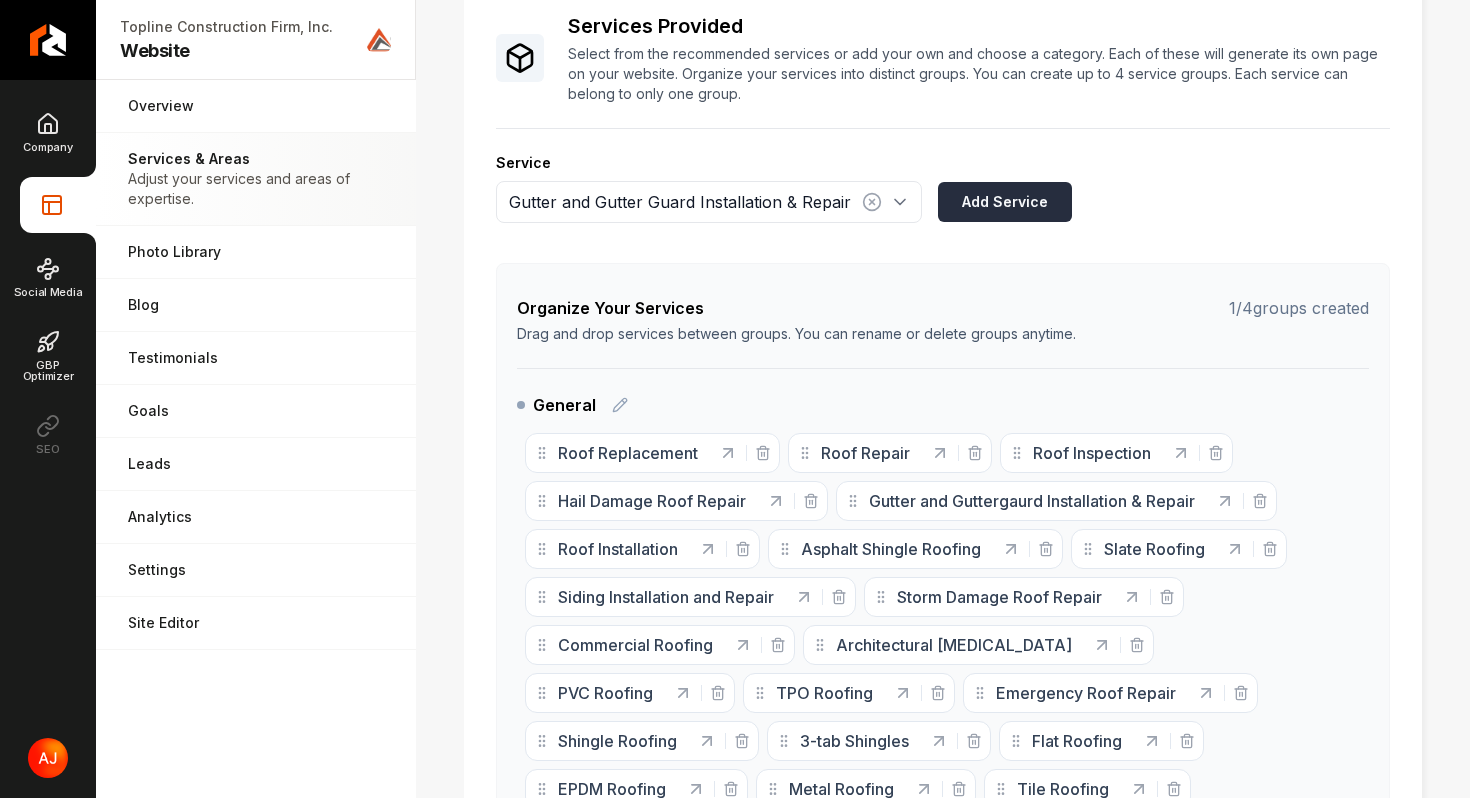 click on "Add Service" at bounding box center (1005, 202) 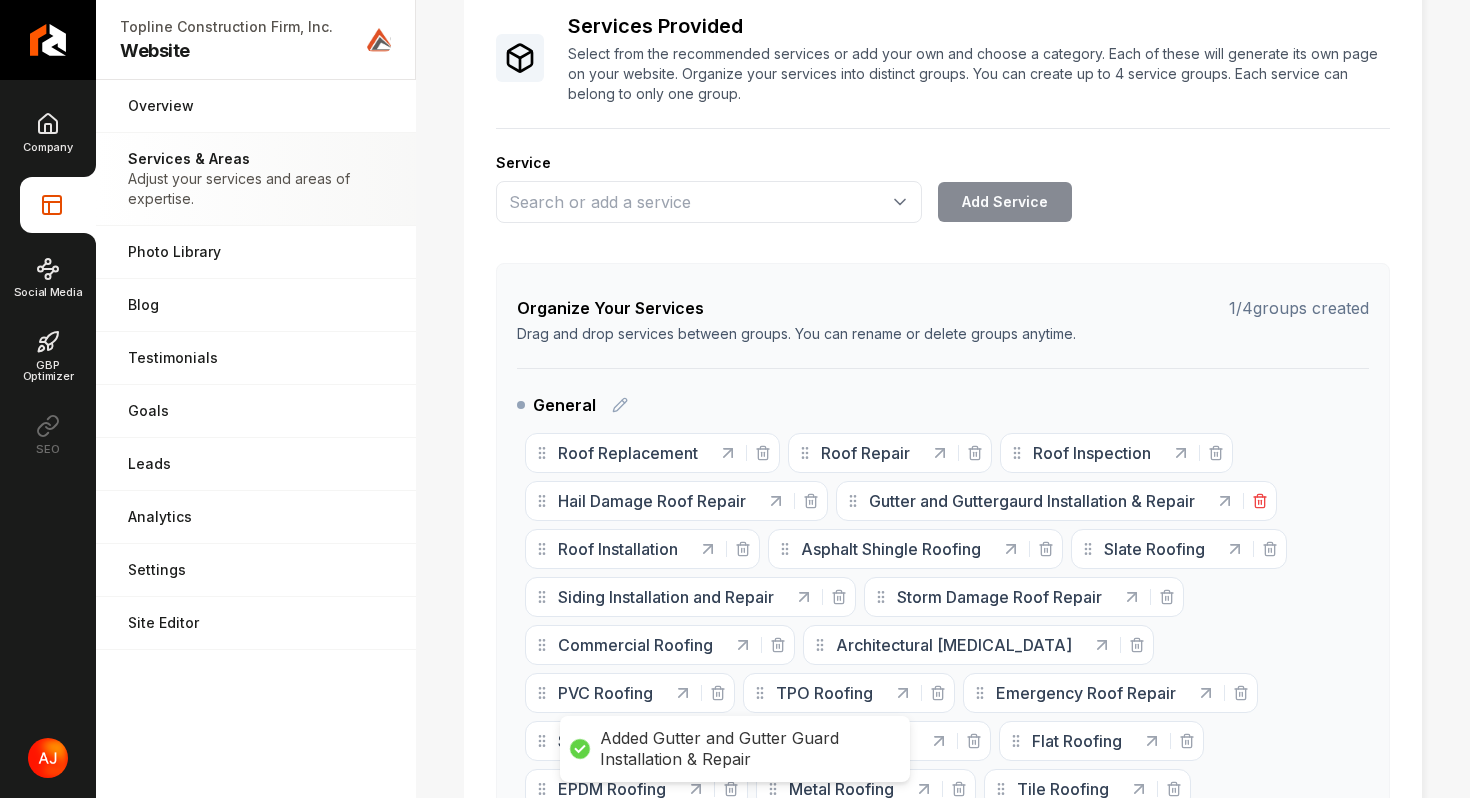 click 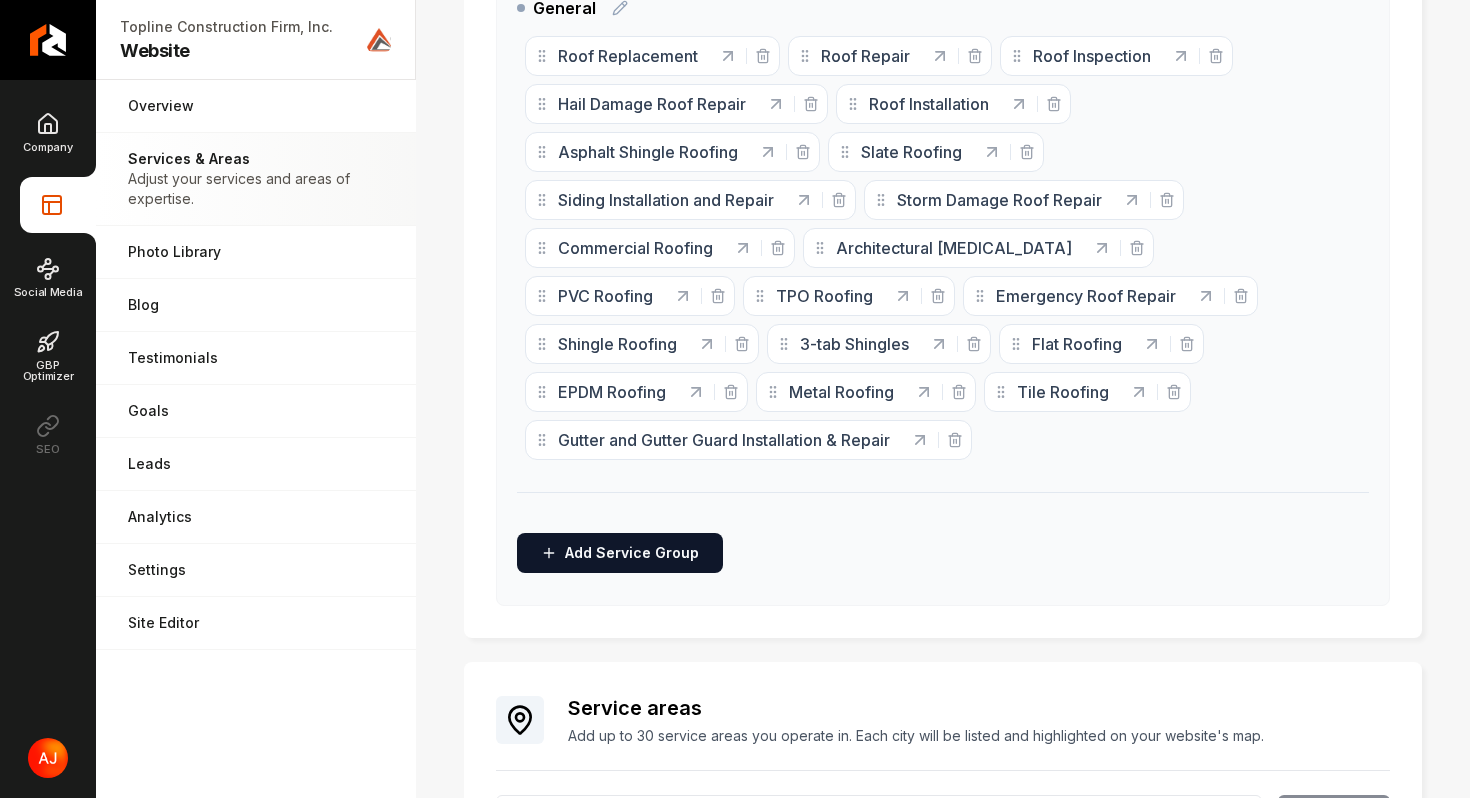 scroll, scrollTop: 671, scrollLeft: 0, axis: vertical 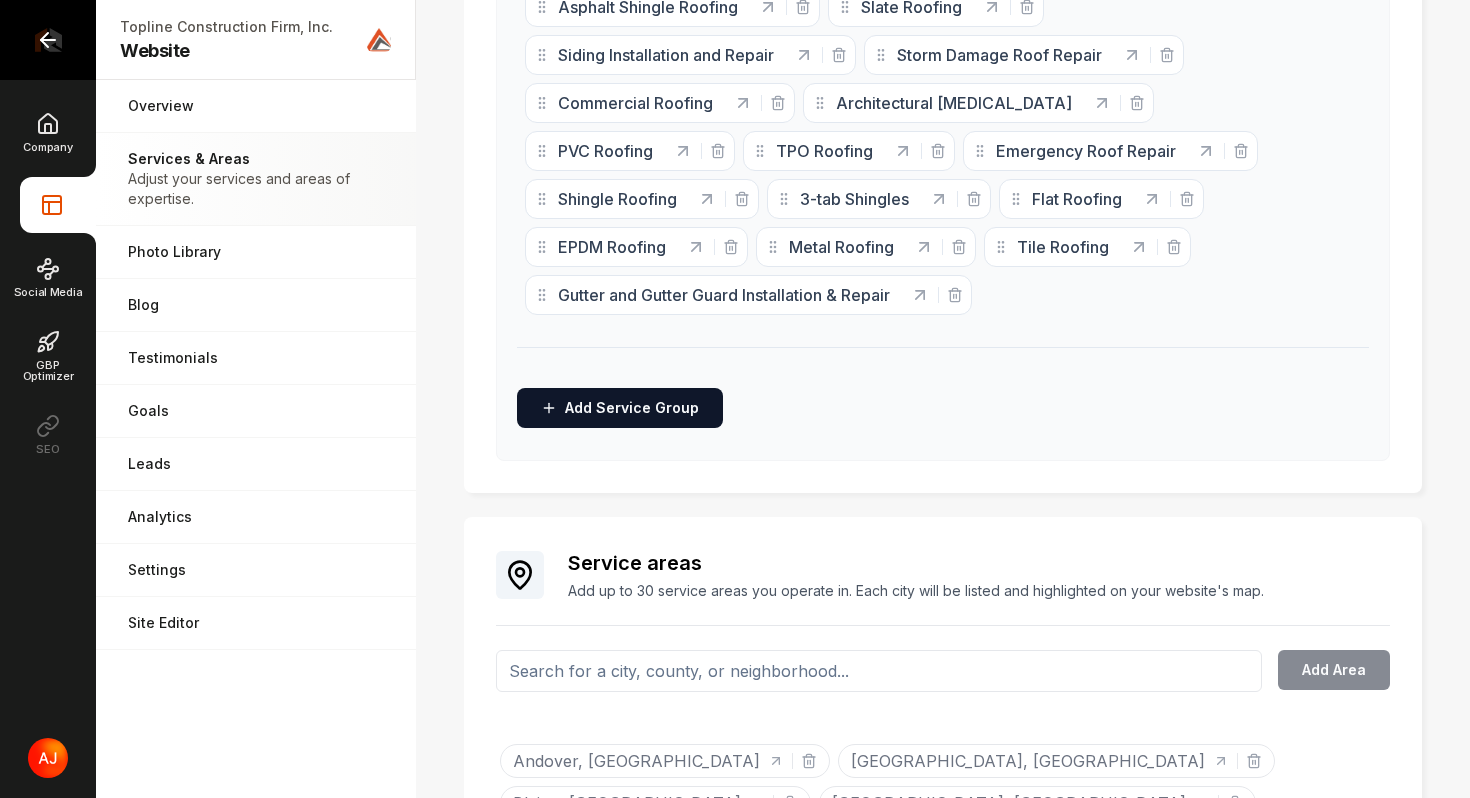 click 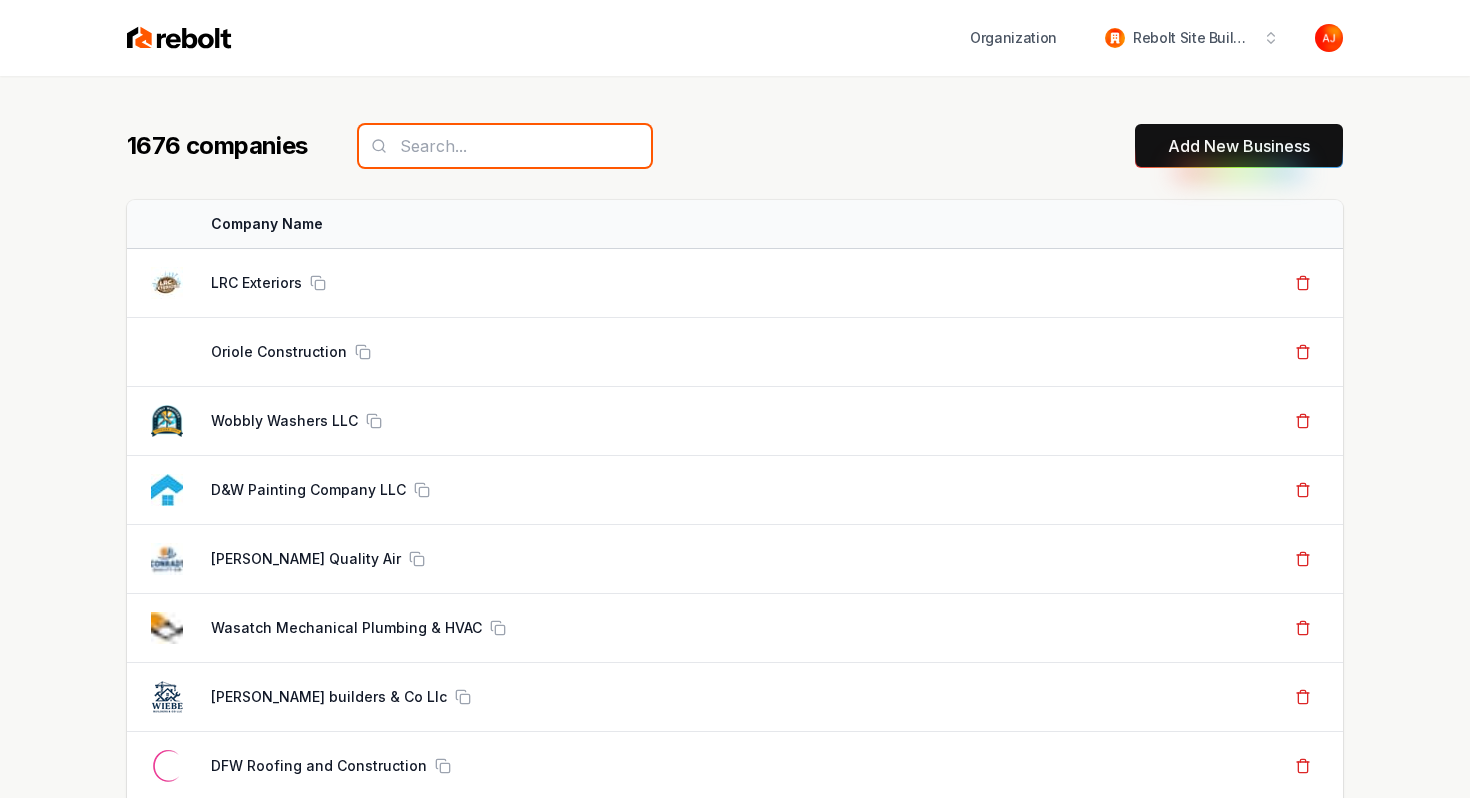 click at bounding box center [505, 146] 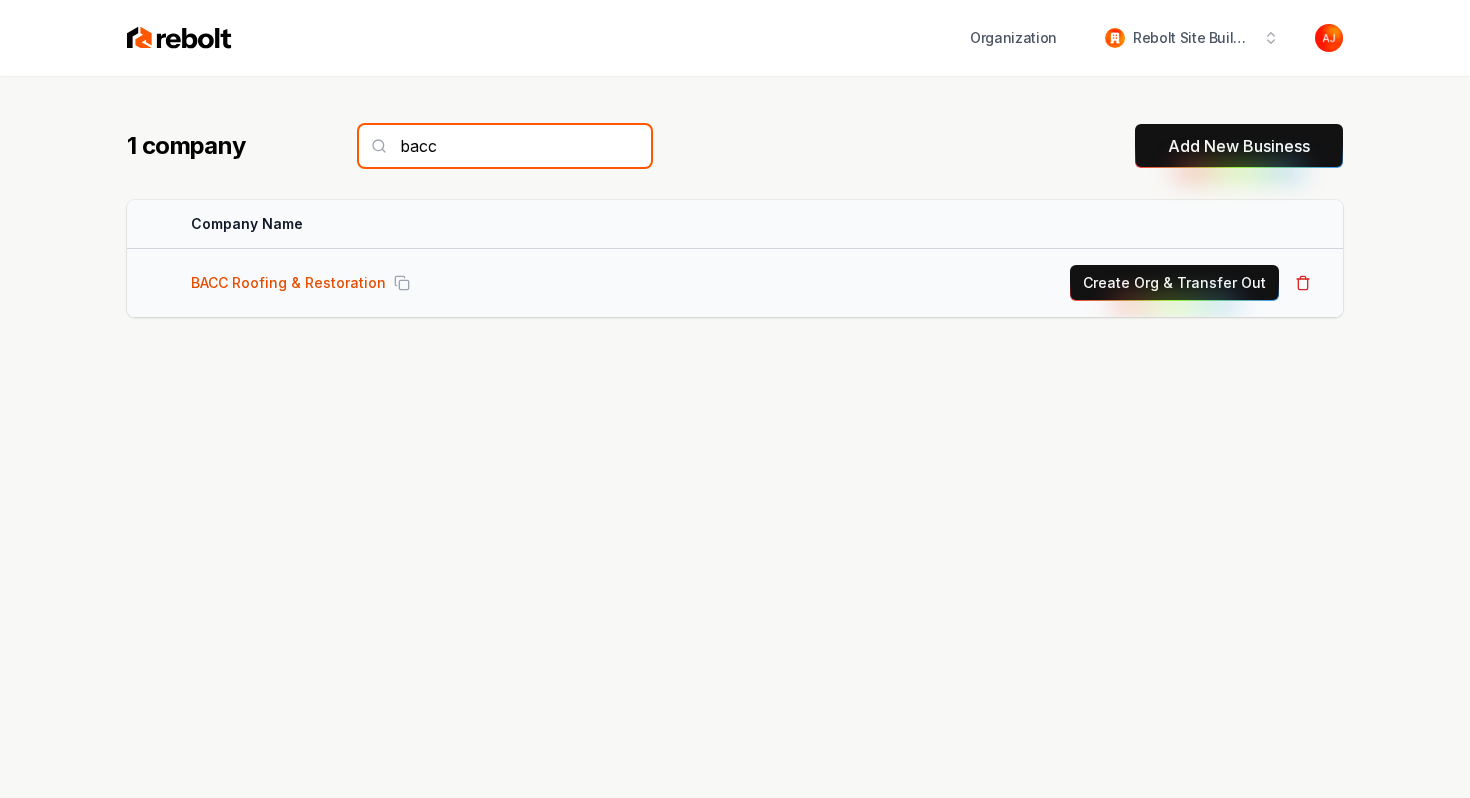 type on "bacc" 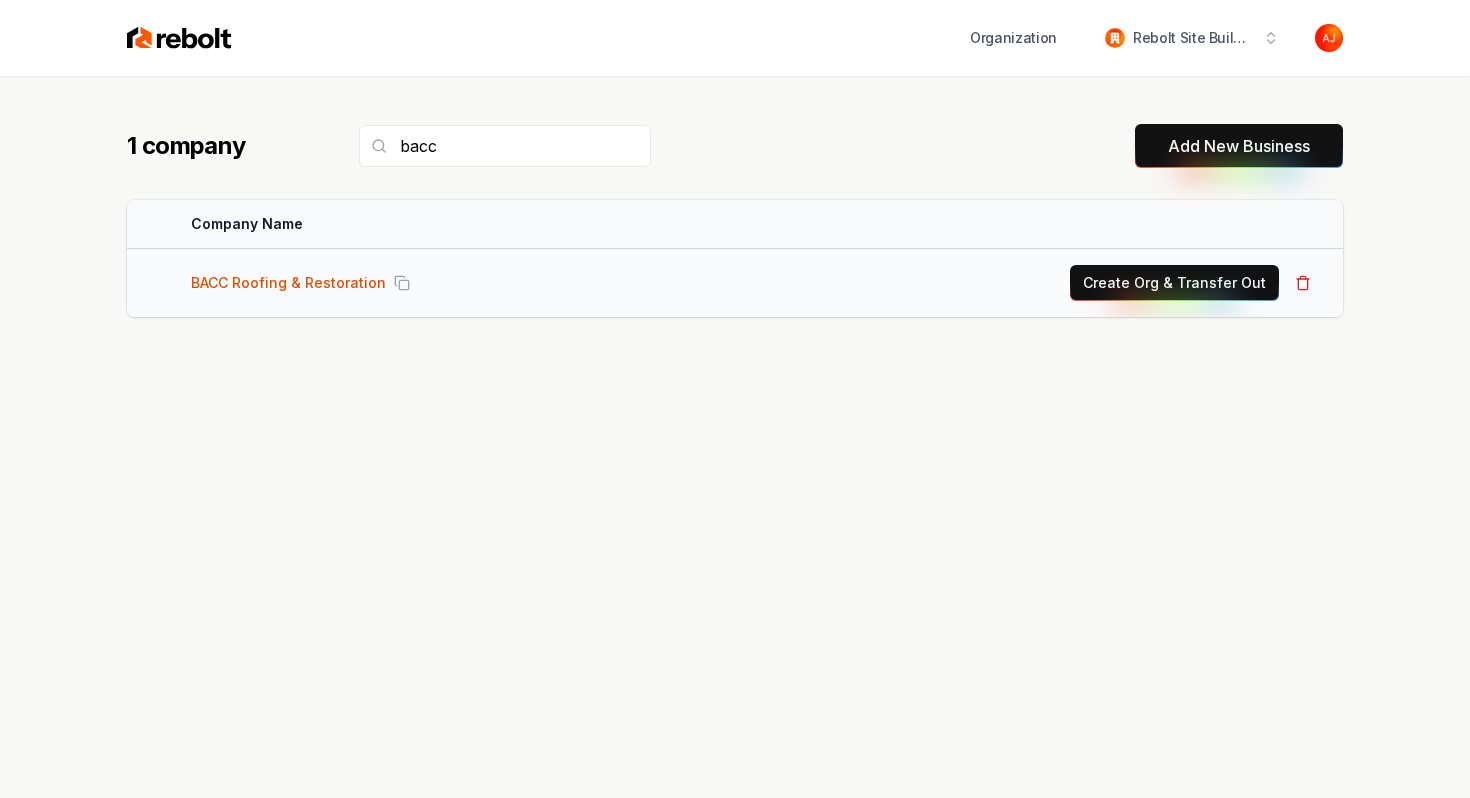 click on "BACC Roofing & Restoration" at bounding box center (288, 283) 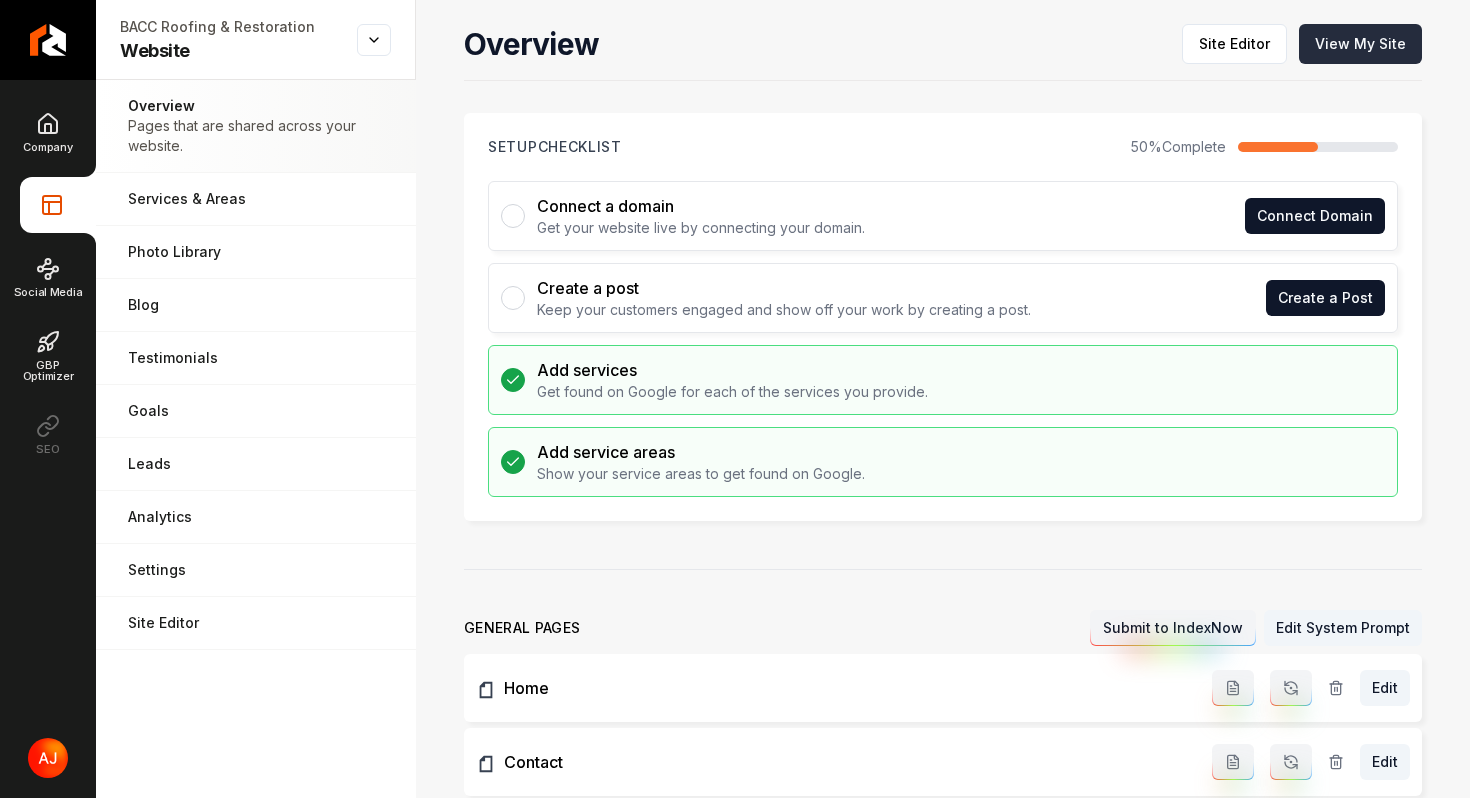 click on "View My Site" at bounding box center (1360, 44) 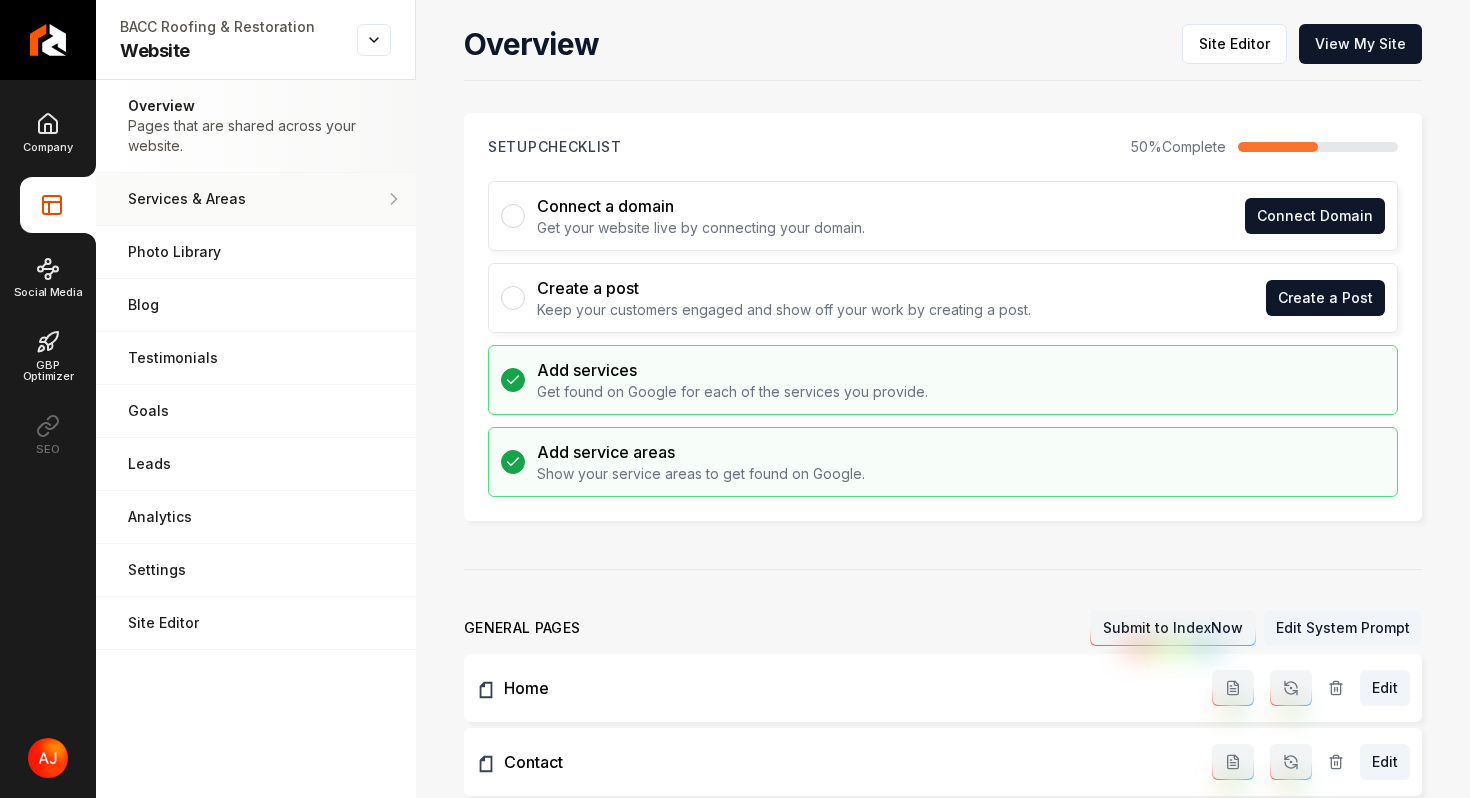 click on "Services & Areas" at bounding box center (256, 199) 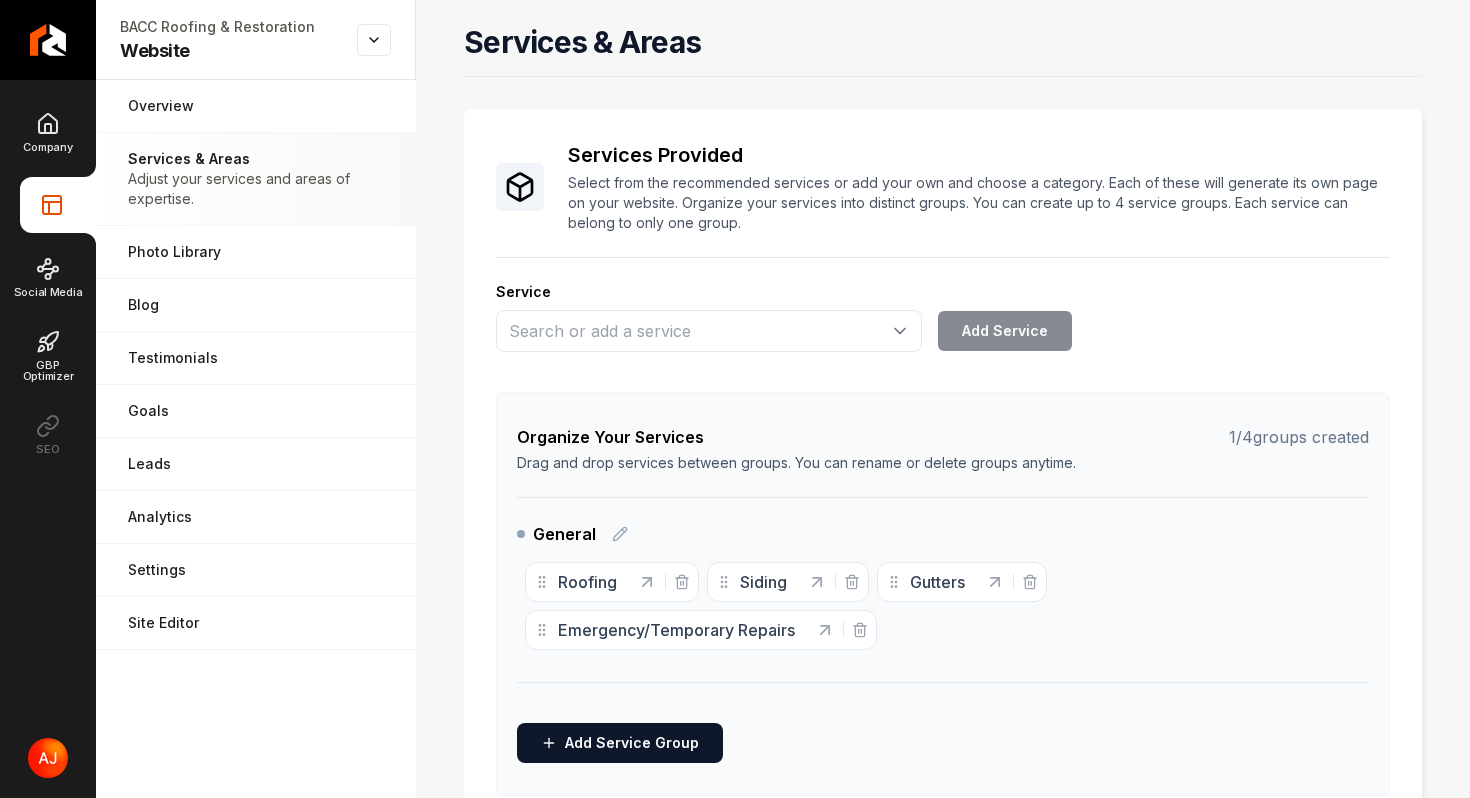 scroll, scrollTop: 507, scrollLeft: 0, axis: vertical 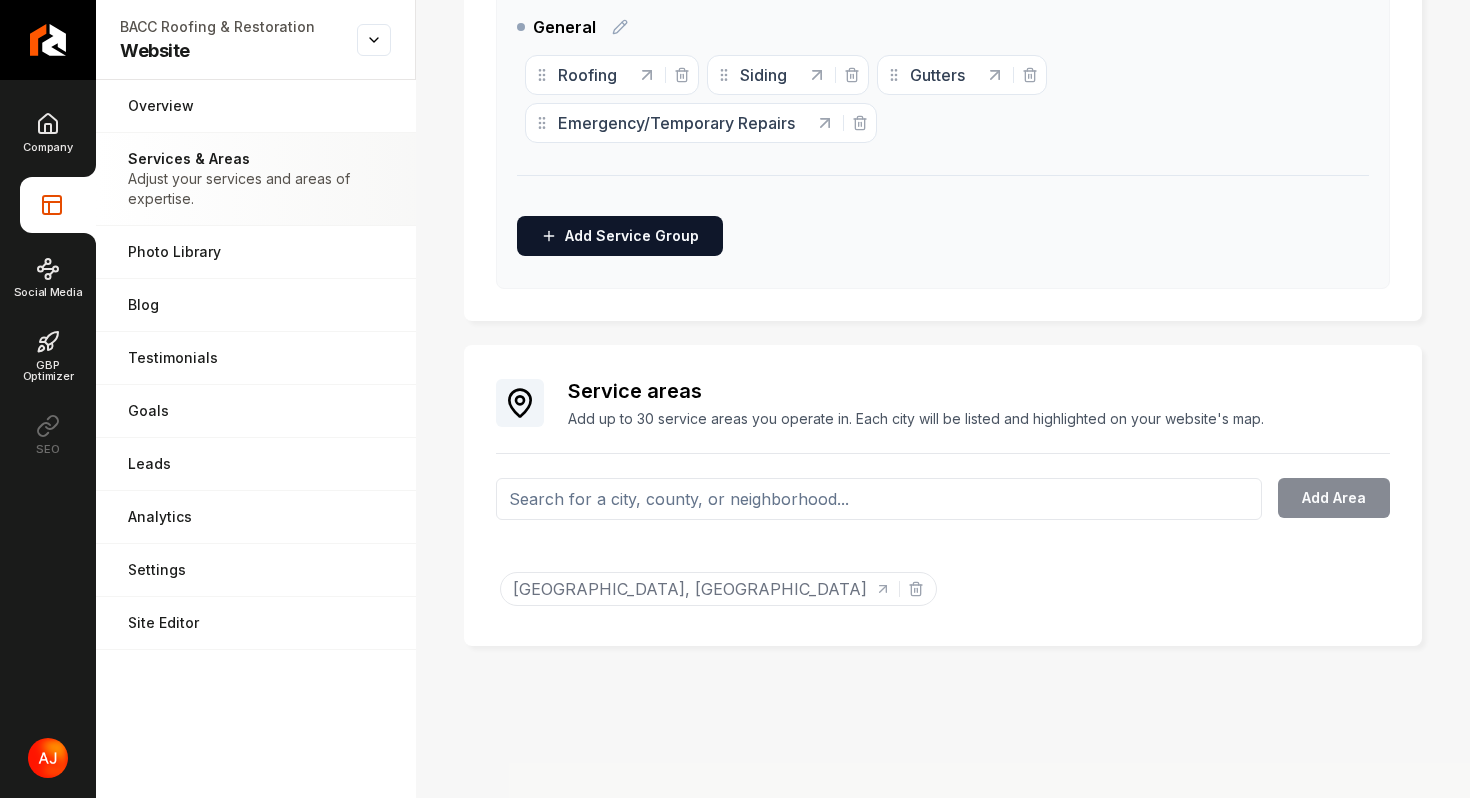 click at bounding box center (879, 499) 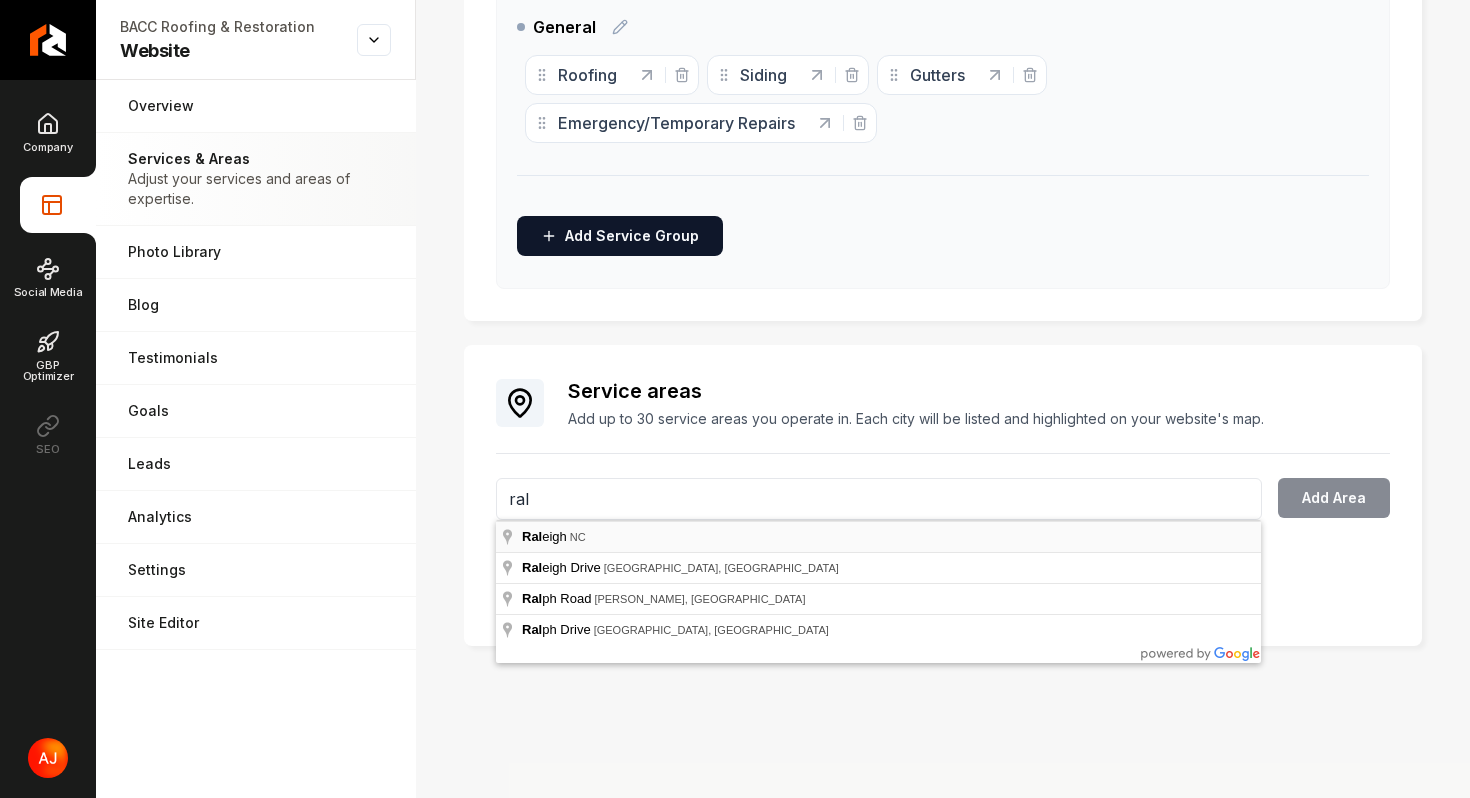 type on "[GEOGRAPHIC_DATA], [GEOGRAPHIC_DATA]" 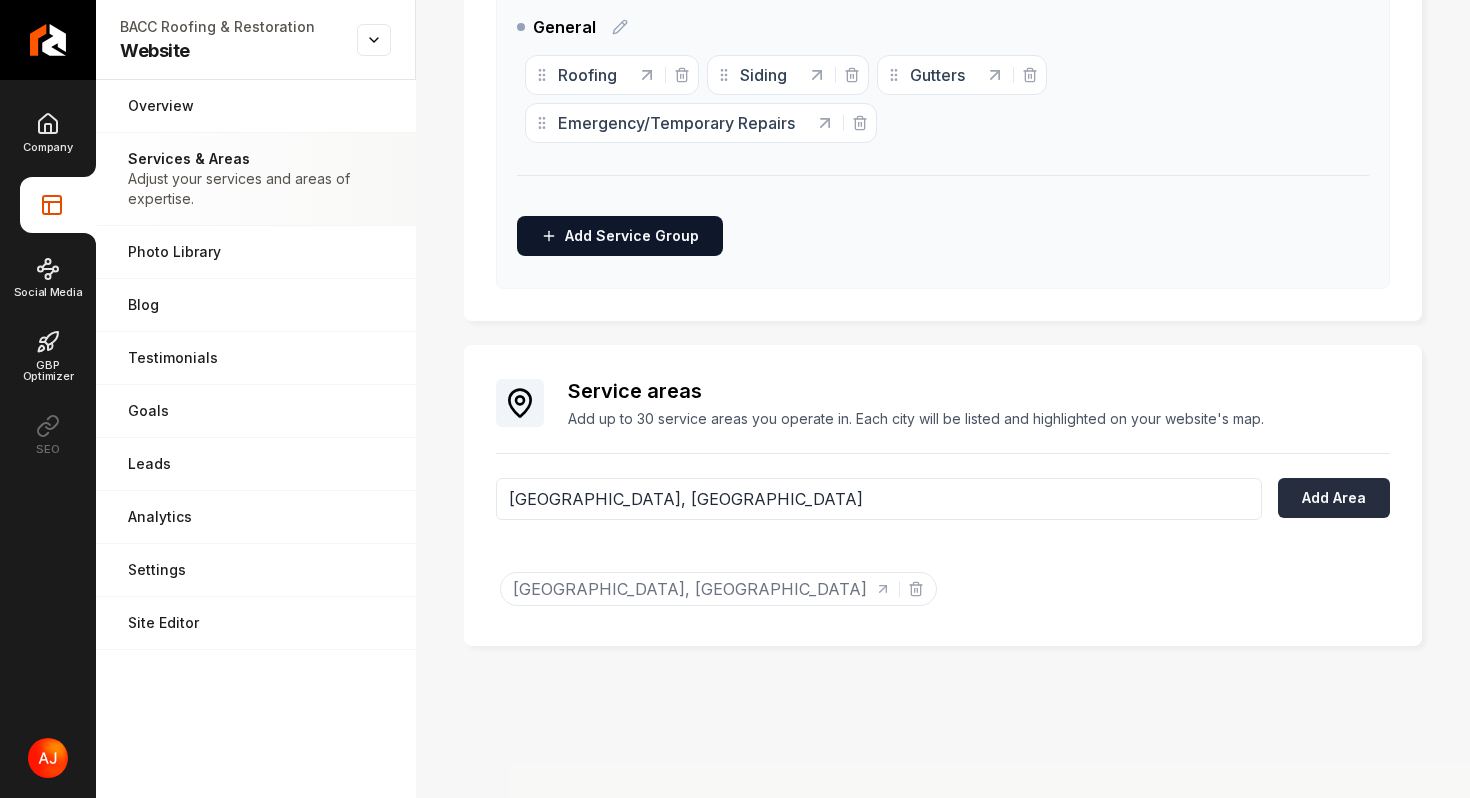 click on "Add Area" at bounding box center [1334, 498] 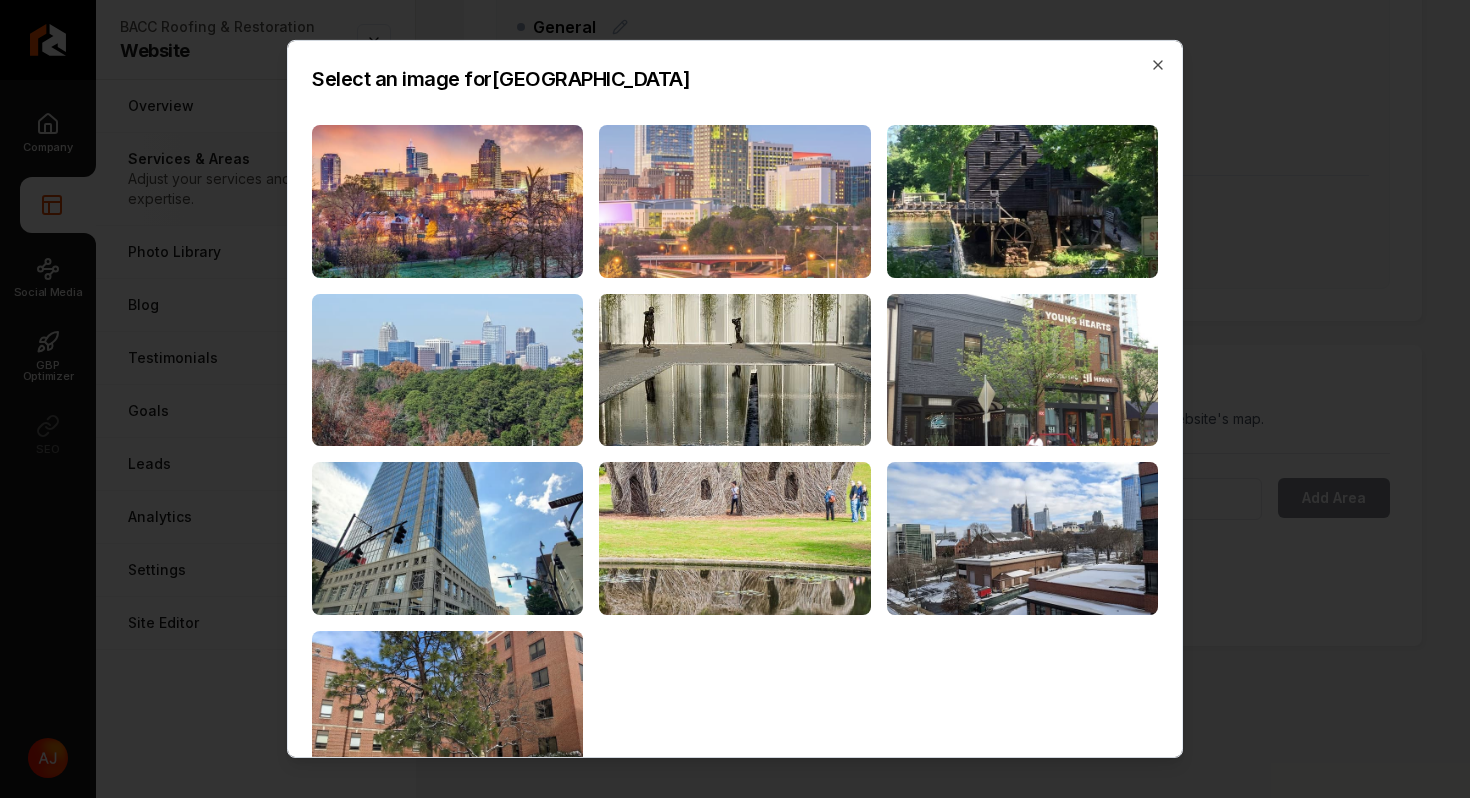 click at bounding box center (734, 201) 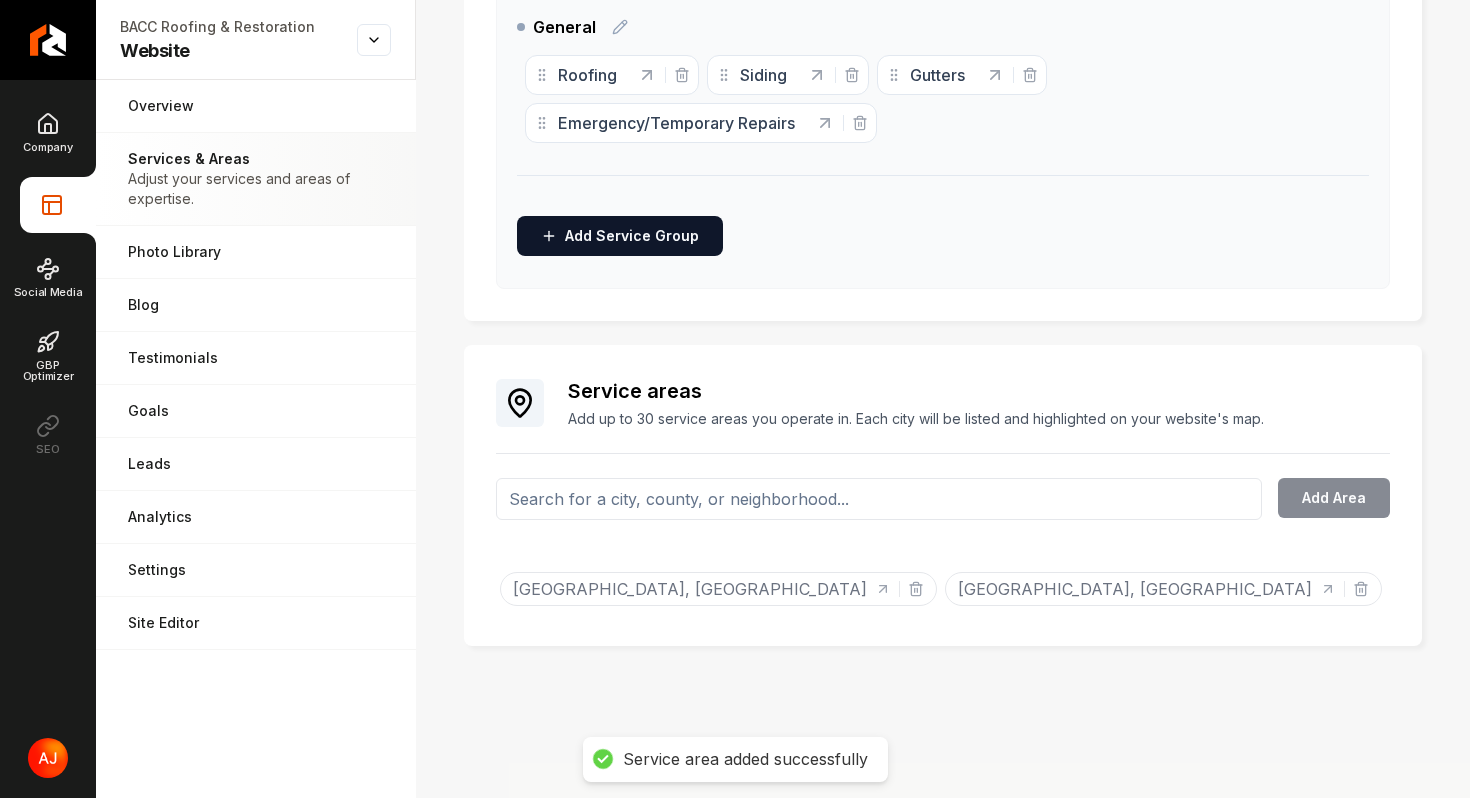 click at bounding box center (879, 499) 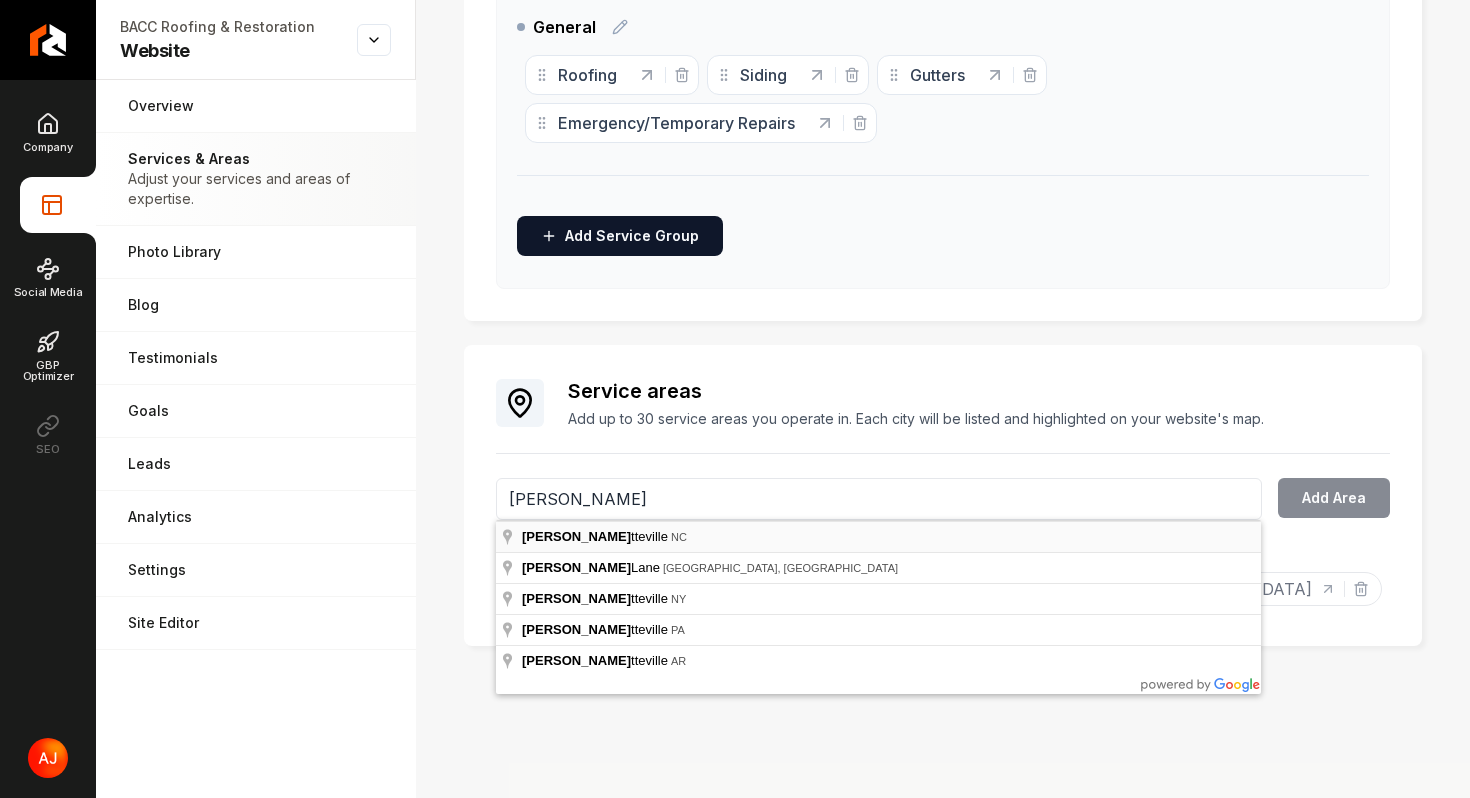 type on "[GEOGRAPHIC_DATA], [GEOGRAPHIC_DATA]" 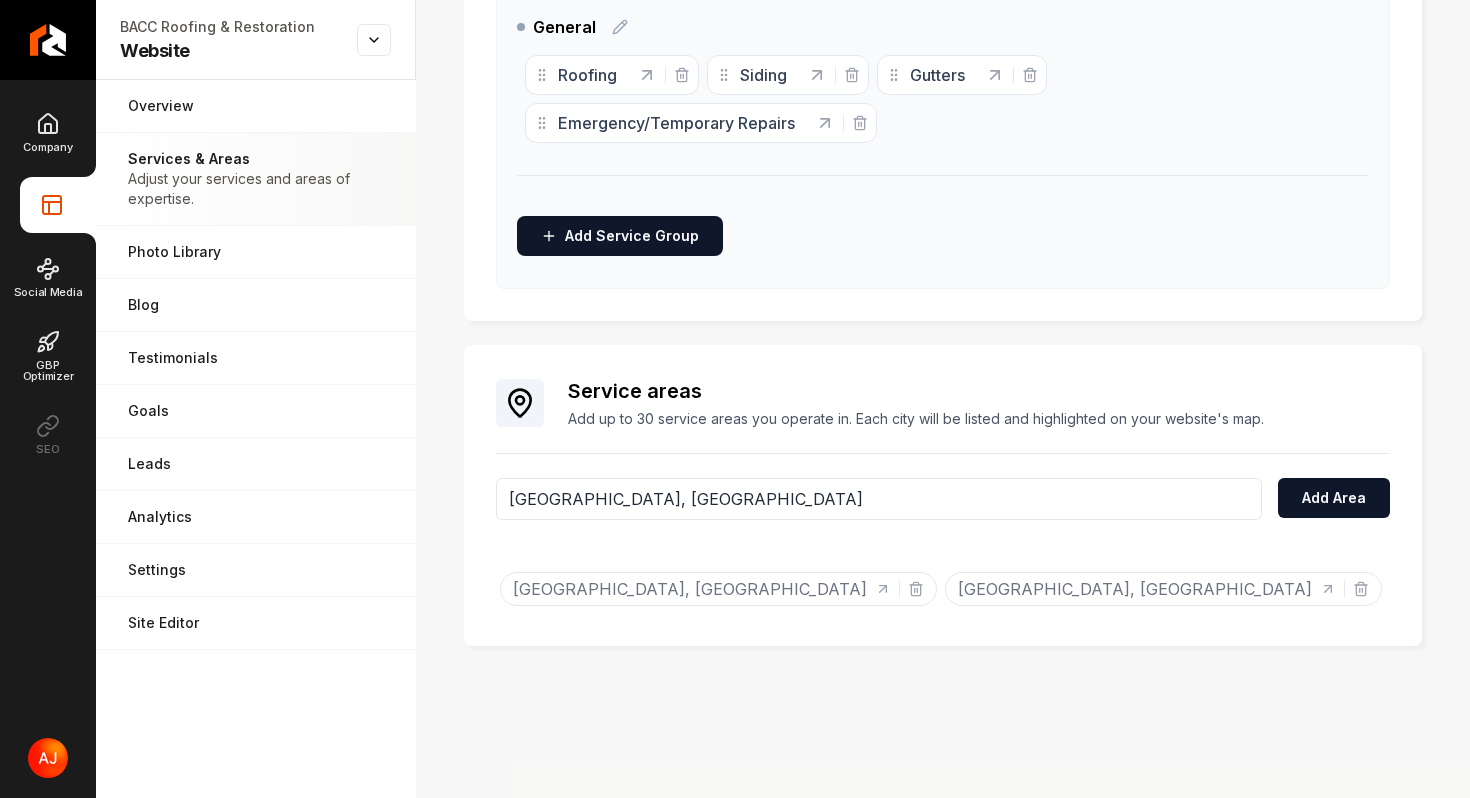 click on "Service areas Add up to 30 service areas you operate in. Each city will be listed and highlighted on your website's map. [GEOGRAPHIC_DATA], [GEOGRAPHIC_DATA] Add Area Select a service area [GEOGRAPHIC_DATA], [GEOGRAPHIC_DATA] [GEOGRAPHIC_DATA], [GEOGRAPHIC_DATA] Add or select from suggestions Added tag [GEOGRAPHIC_DATA], [GEOGRAPHIC_DATA]
Removed tag [GEOGRAPHIC_DATA], [GEOGRAPHIC_DATA]
Added tag [GEOGRAPHIC_DATA], [GEOGRAPHIC_DATA]
Removed tag [GEOGRAPHIC_DATA], [GEOGRAPHIC_DATA]
Added tag [GEOGRAPHIC_DATA], [GEOGRAPHIC_DATA]
Removed tag [GEOGRAPHIC_DATA], [GEOGRAPHIC_DATA]
Added tag [GEOGRAPHIC_DATA], [GEOGRAPHIC_DATA]
Removed tag [GEOGRAPHIC_DATA], [GEOGRAPHIC_DATA]
Added tag [GEOGRAPHIC_DATA], [GEOGRAPHIC_DATA]
Removed tag [GEOGRAPHIC_DATA], [GEOGRAPHIC_DATA]
Added tag [GEOGRAPHIC_DATA], [GEOGRAPHIC_DATA]
Removed tag [GEOGRAPHIC_DATA], [GEOGRAPHIC_DATA]
Added tag [GEOGRAPHIC_DATA], [GEOGRAPHIC_DATA]
Removed tag [GEOGRAPHIC_DATA], [GEOGRAPHIC_DATA]
Added tag [GEOGRAPHIC_DATA], [GEOGRAPHIC_DATA]
Removed tag [GEOGRAPHIC_DATA], [GEOGRAPHIC_DATA]
Added tag [GEOGRAPHIC_DATA], [GEOGRAPHIC_DATA]
Added tag [GEOGRAPHIC_DATA], [GEOGRAPHIC_DATA]
Removed tag [GEOGRAPHIC_DATA], [GEOGRAPHIC_DATA]
Added tag [GEOGRAPHIC_DATA], [GEOGRAPHIC_DATA]
Added tag [GEOGRAPHIC_DATA], [GEOGRAPHIC_DATA]
Removed tag [GEOGRAPHIC_DATA], [GEOGRAPHIC_DATA]
Removed tag [GEOGRAPHIC_DATA], [GEOGRAPHIC_DATA]
Added tag [GEOGRAPHIC_DATA], [GEOGRAPHIC_DATA]
Added tag [GEOGRAPHIC_DATA], [GEOGRAPHIC_DATA]
Removed tag [GEOGRAPHIC_DATA], [GEOGRAPHIC_DATA]
Removed tag [GEOGRAPHIC_DATA], [GEOGRAPHIC_DATA]" at bounding box center [943, 495] 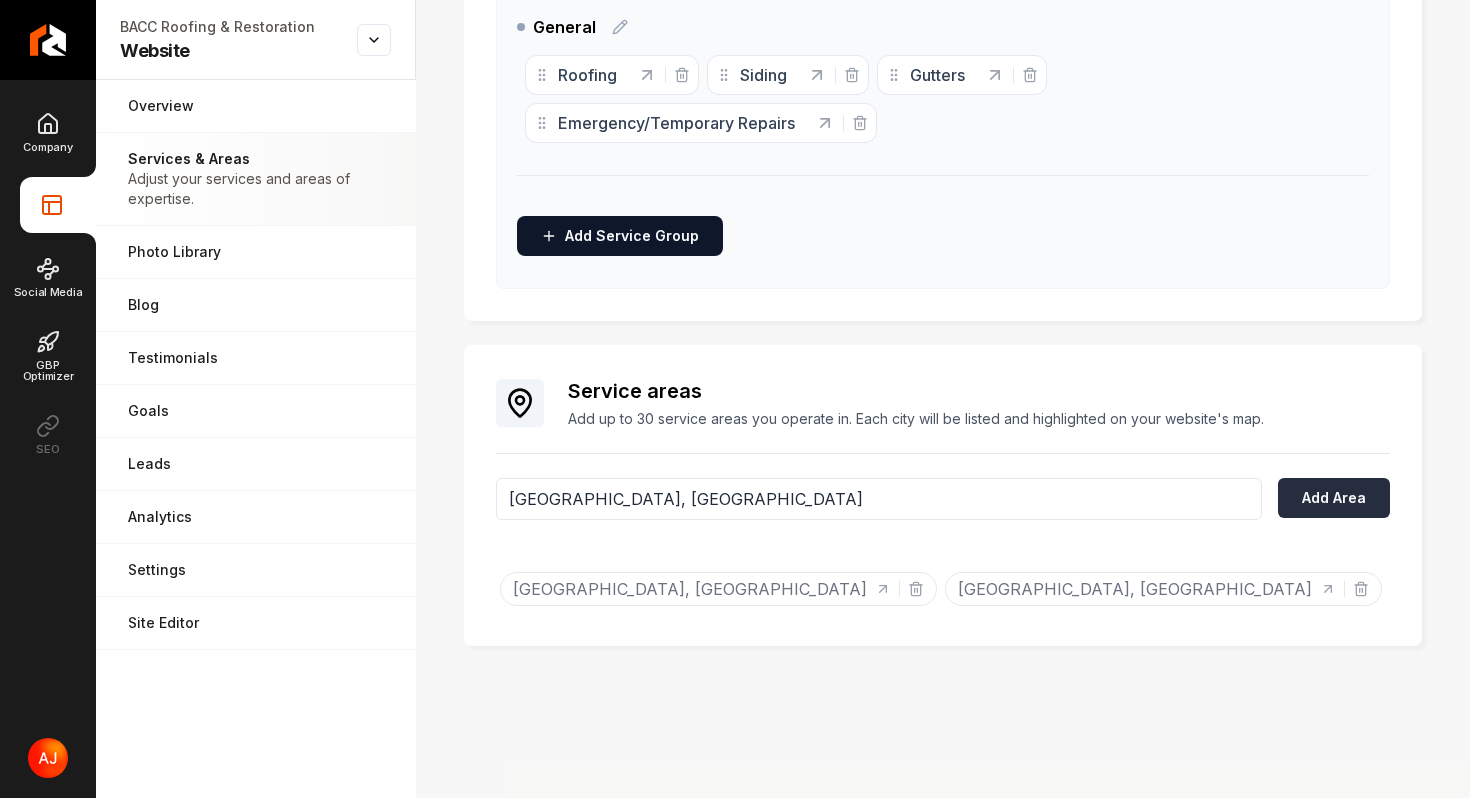 click on "Add Area" at bounding box center (1334, 498) 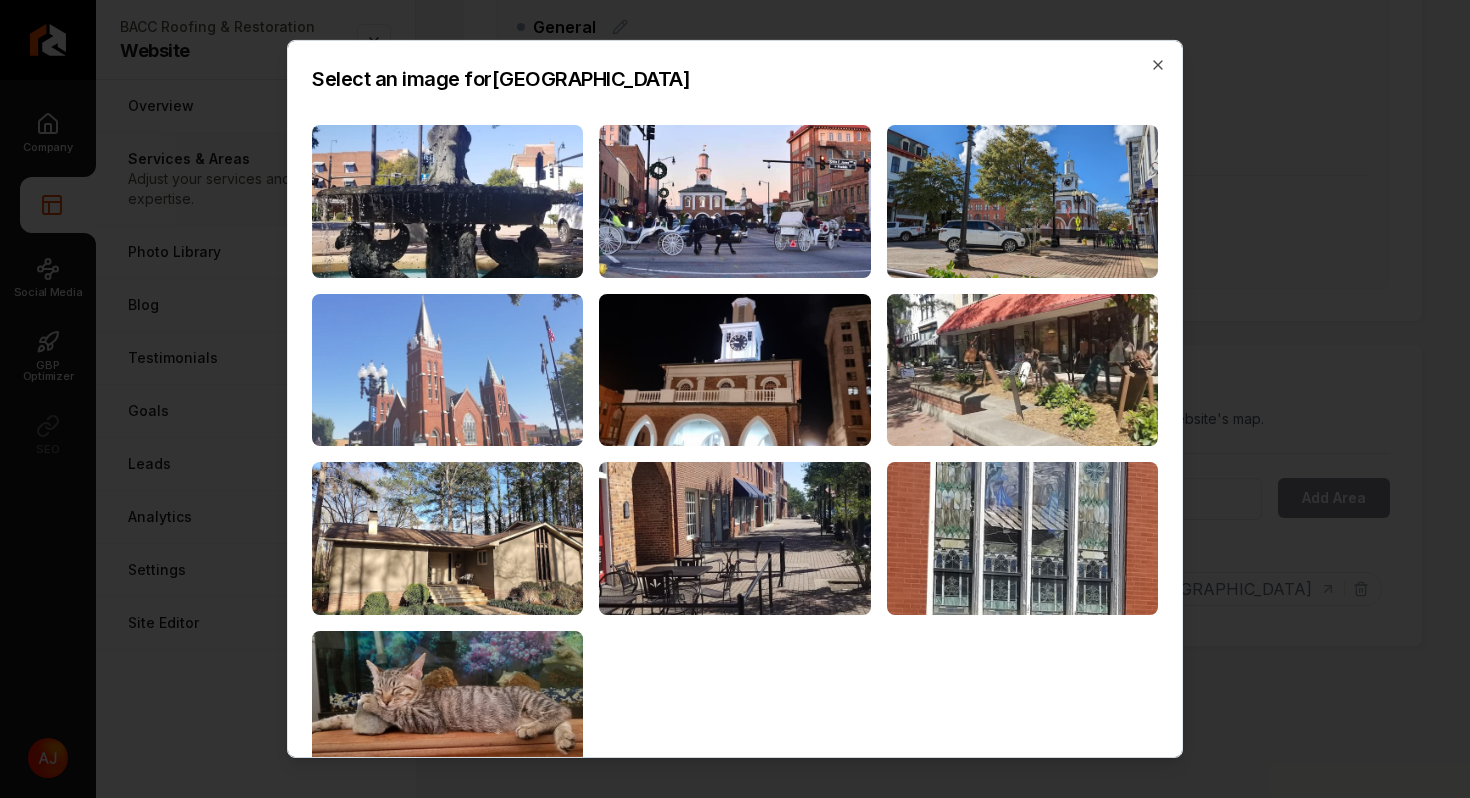 click at bounding box center [447, 370] 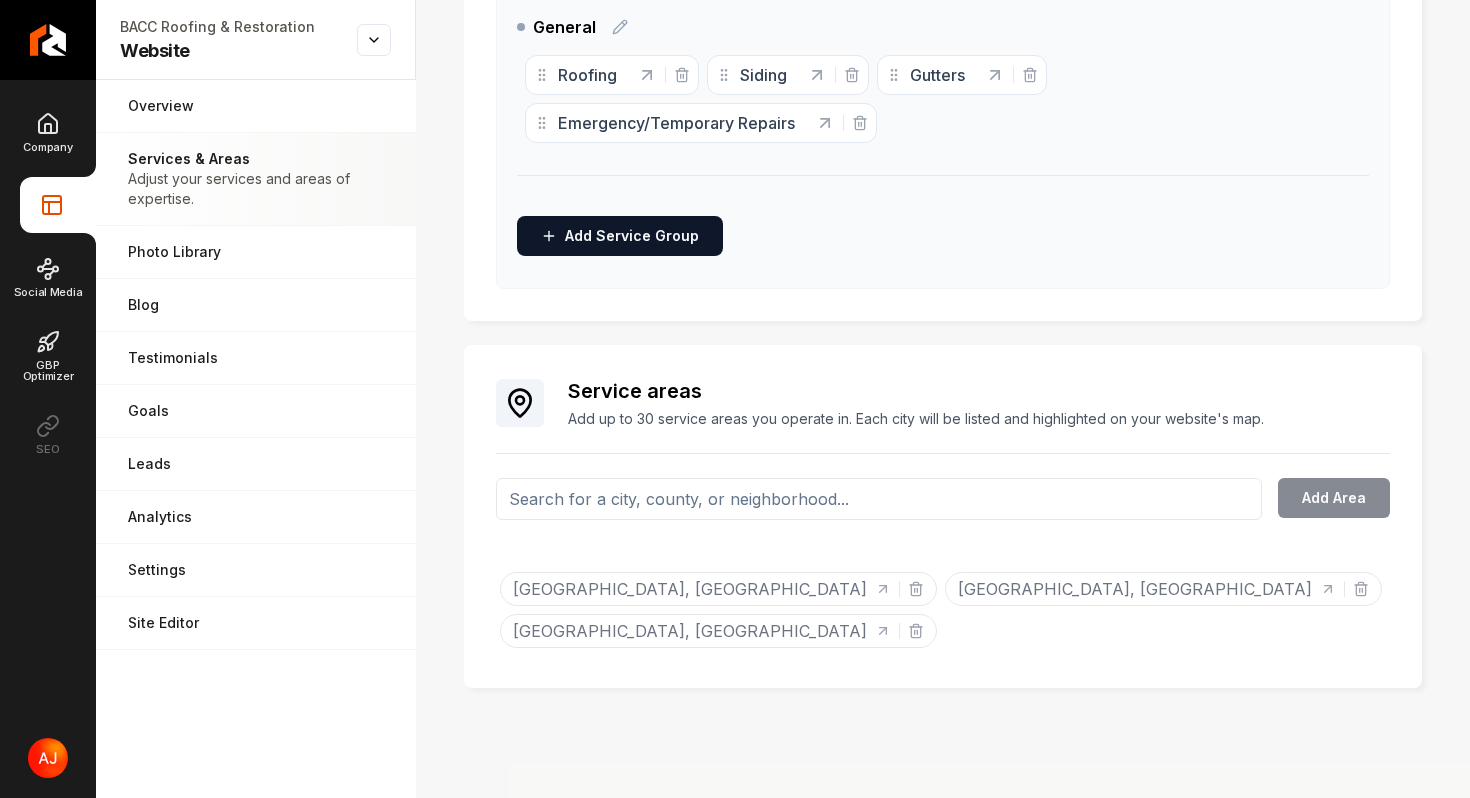 click at bounding box center (879, 499) 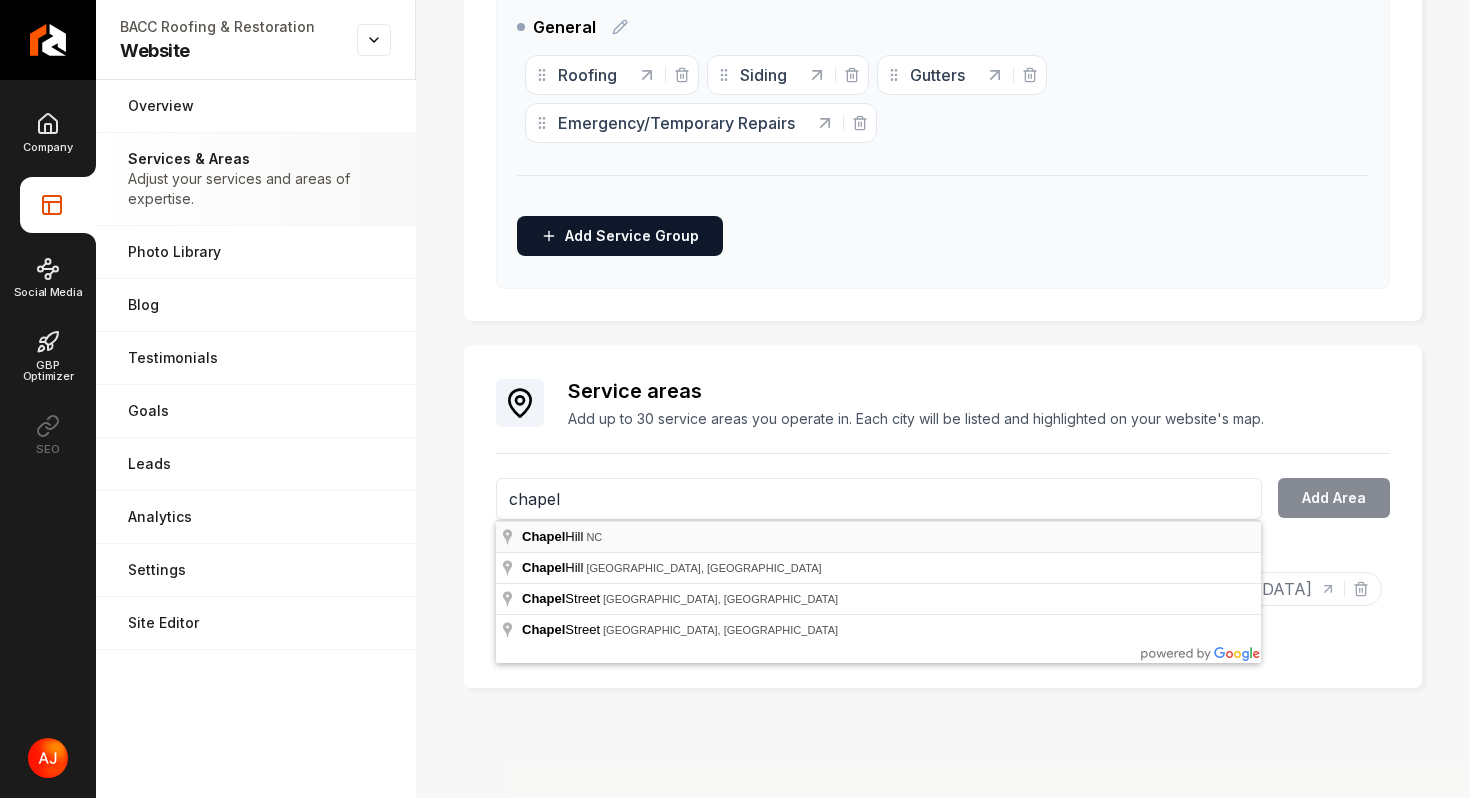 type on "[GEOGRAPHIC_DATA], [GEOGRAPHIC_DATA]" 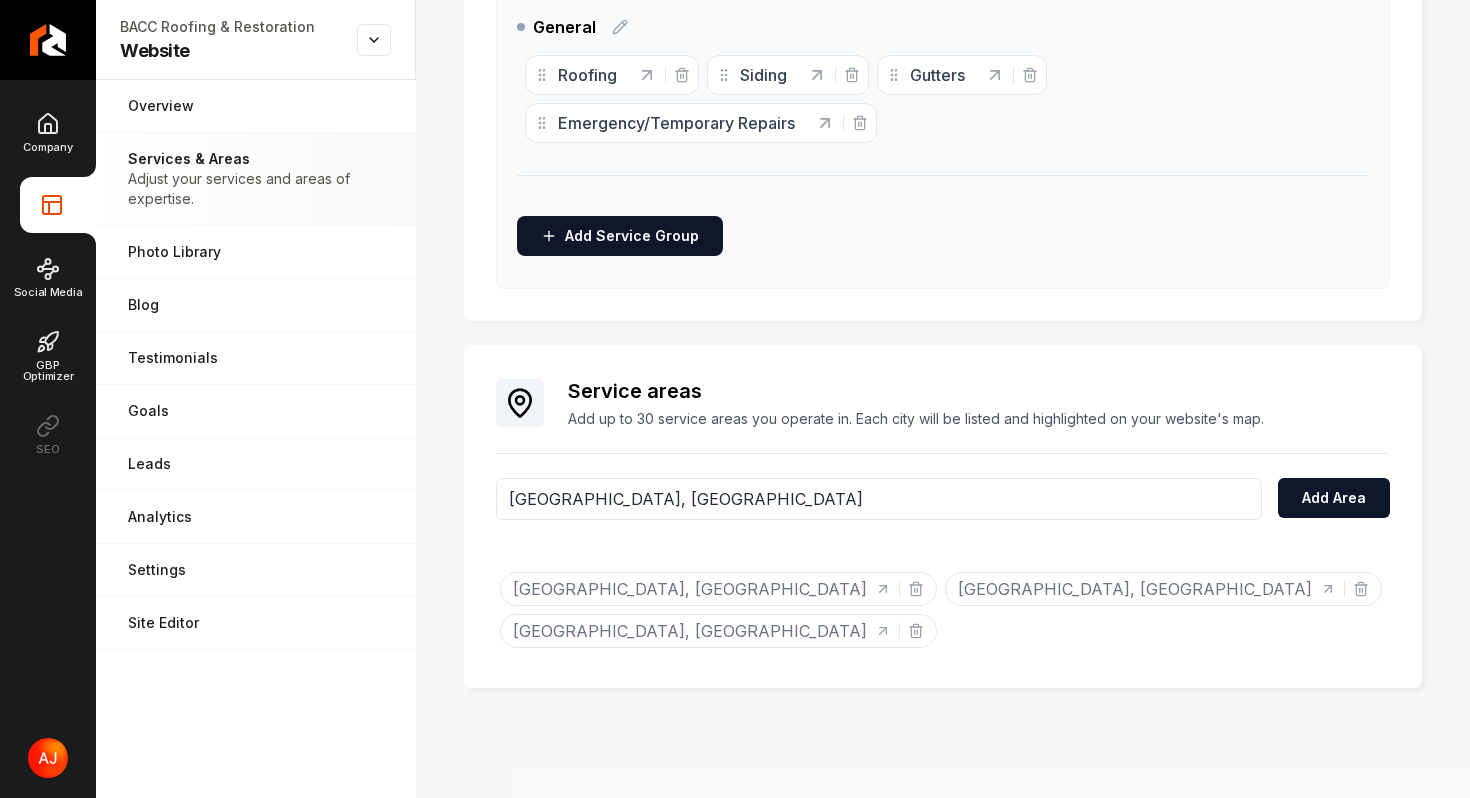 click on "[GEOGRAPHIC_DATA], [GEOGRAPHIC_DATA] Add Area" at bounding box center [943, 511] 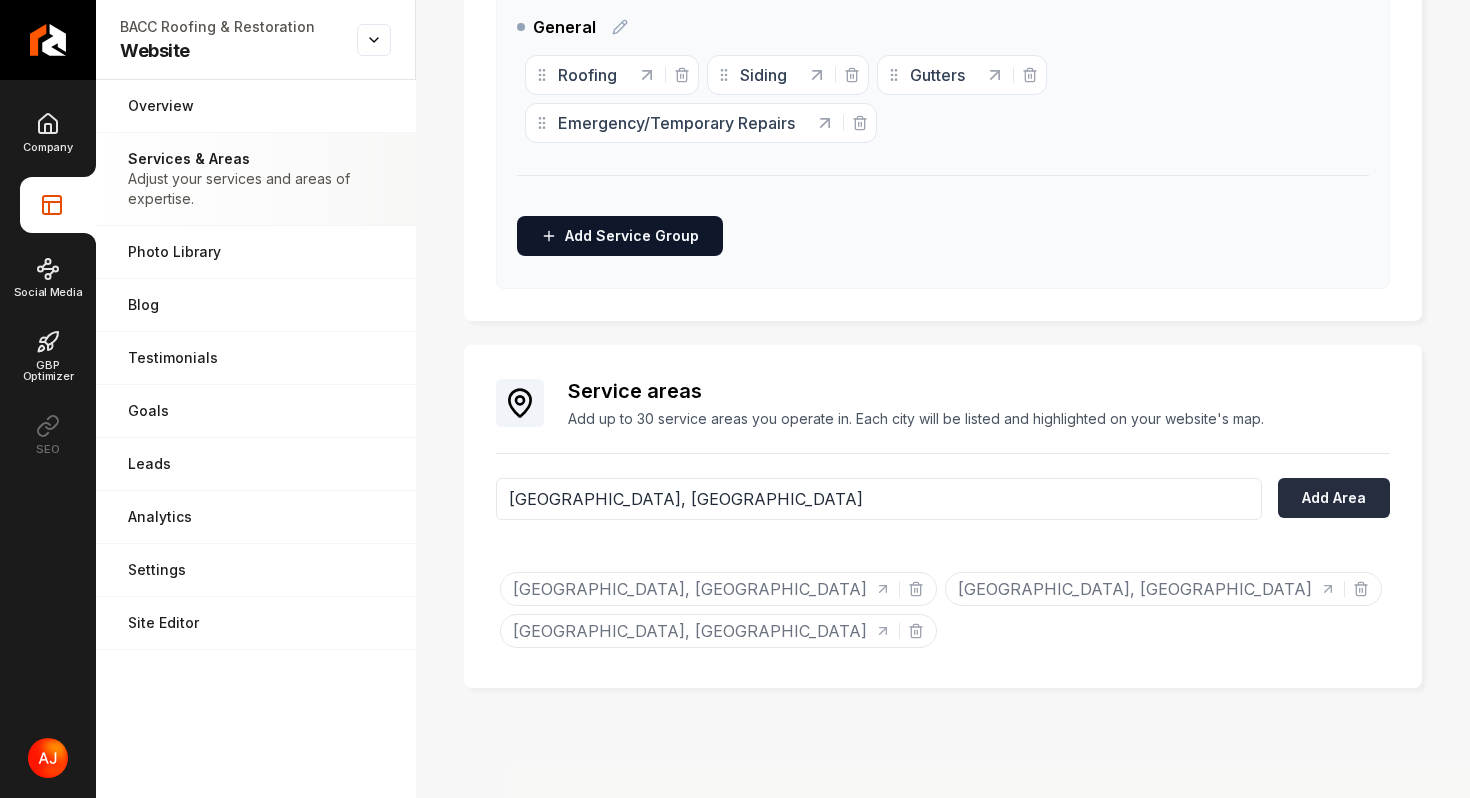 click on "Add Area" at bounding box center (1334, 498) 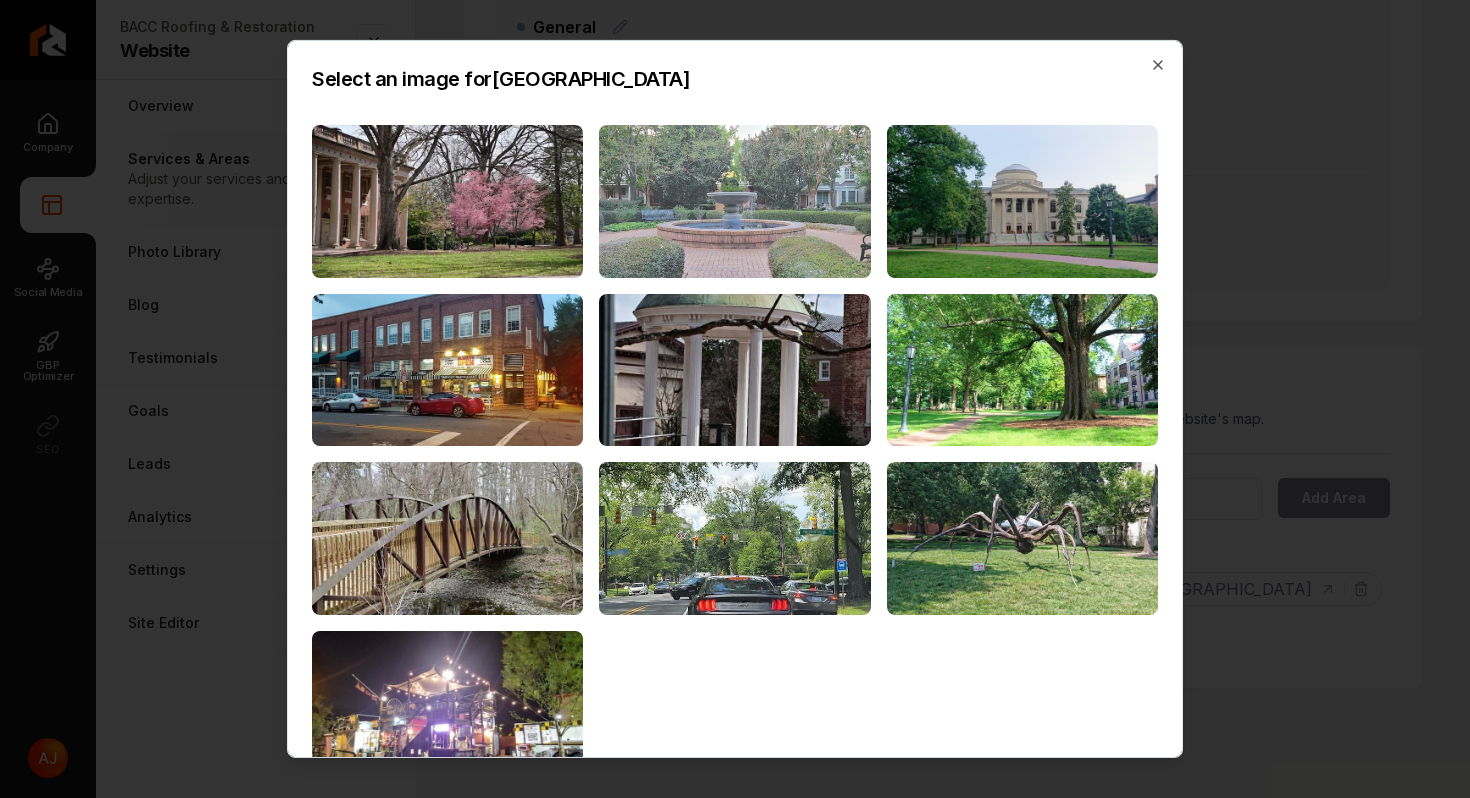 click at bounding box center [734, 201] 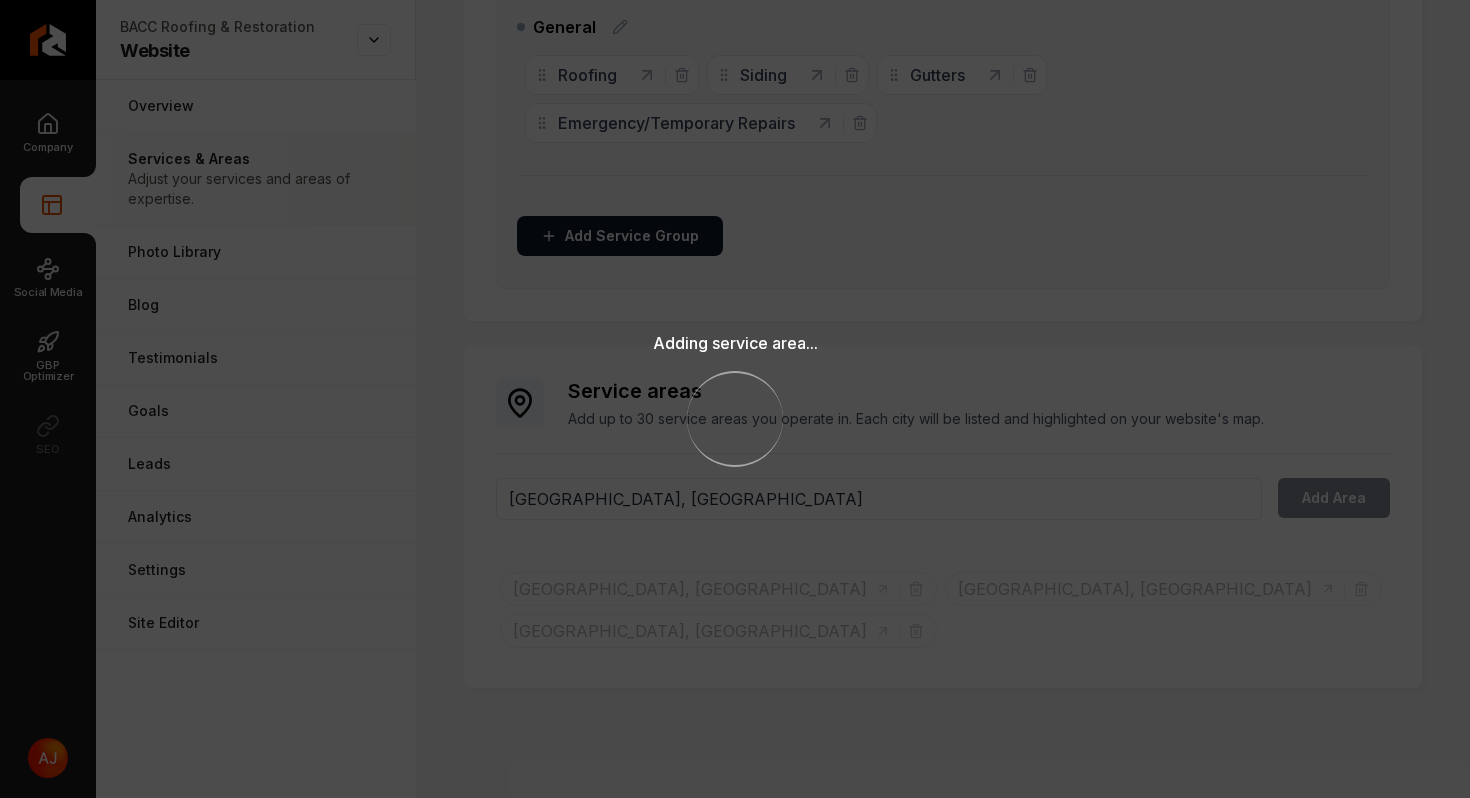type 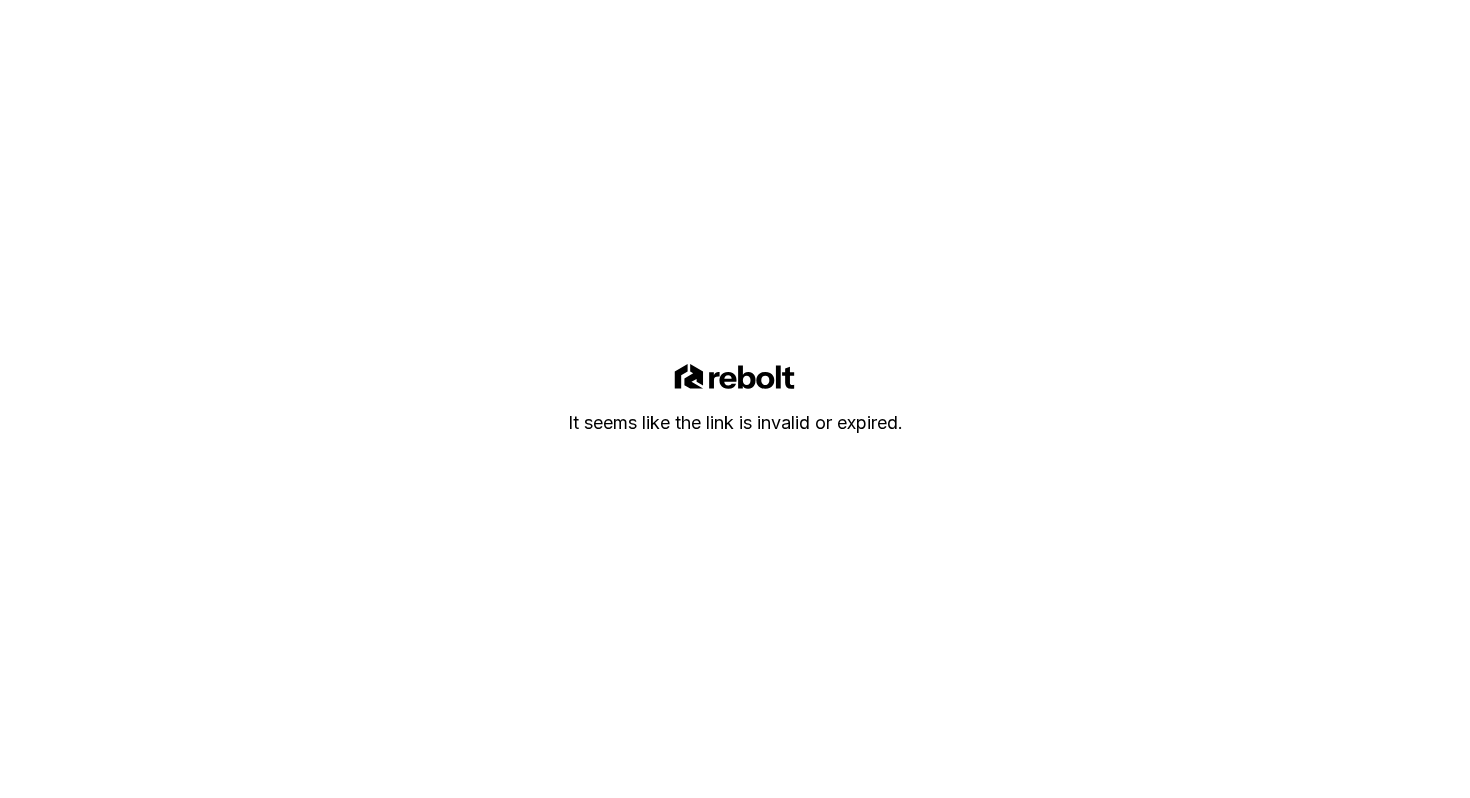 scroll, scrollTop: 0, scrollLeft: 0, axis: both 